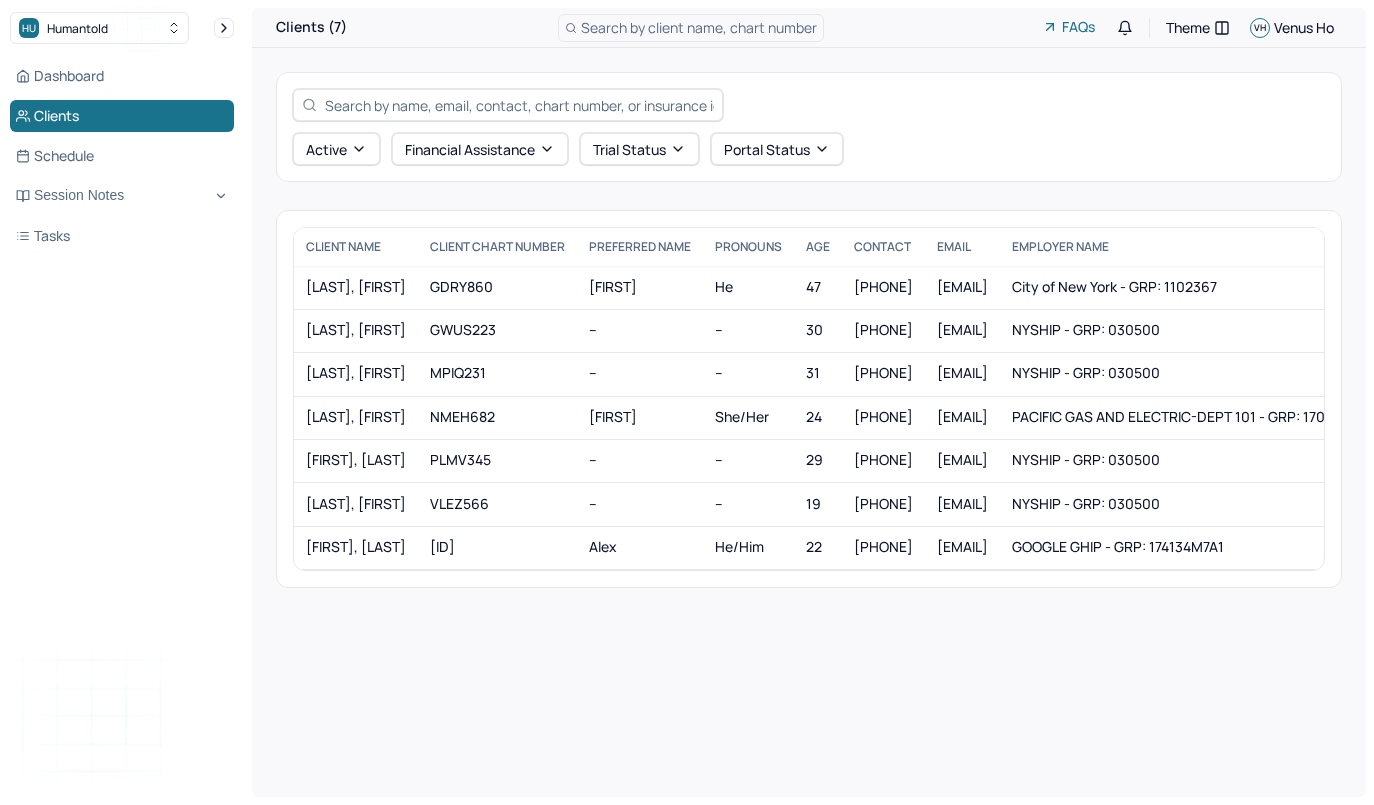 scroll, scrollTop: 0, scrollLeft: 0, axis: both 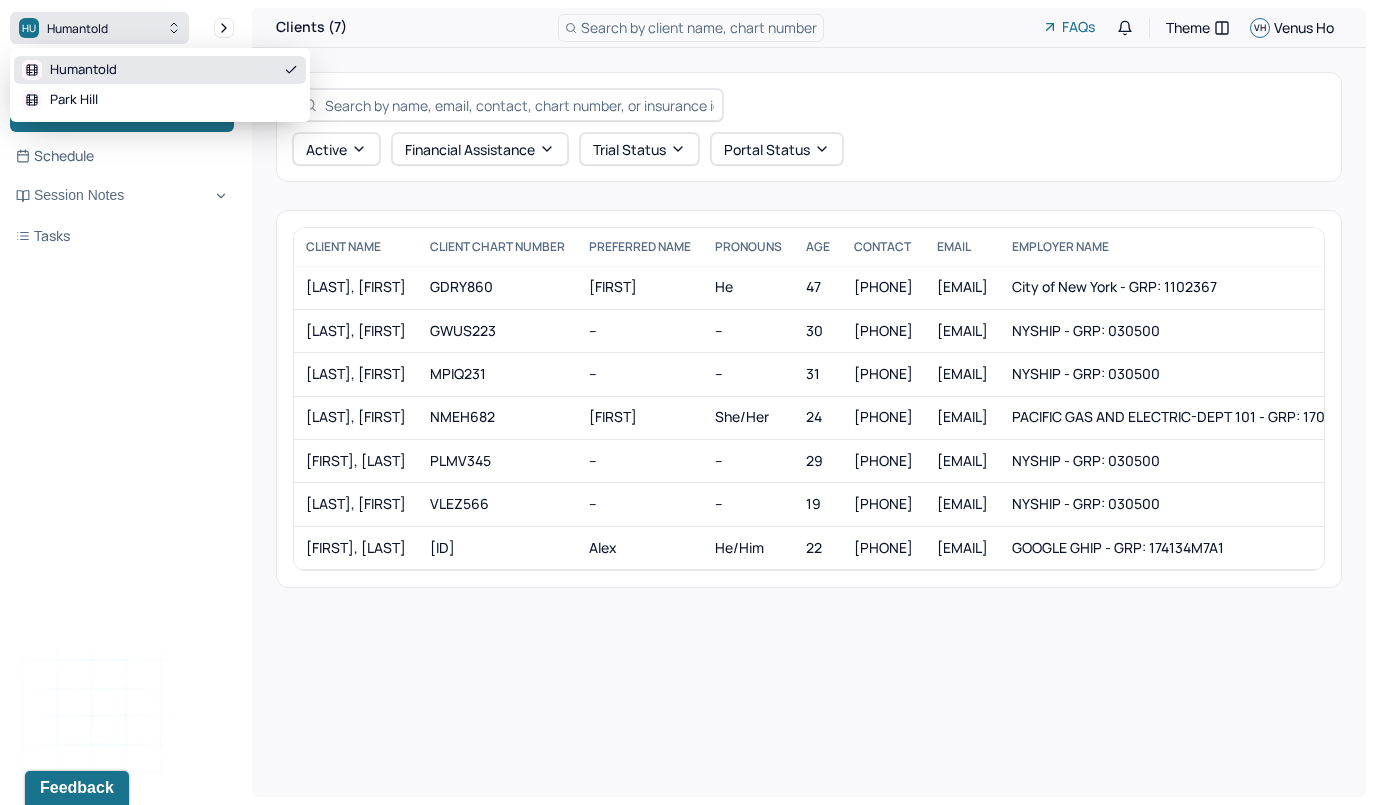 click on "HU Humantold" at bounding box center (99, 28) 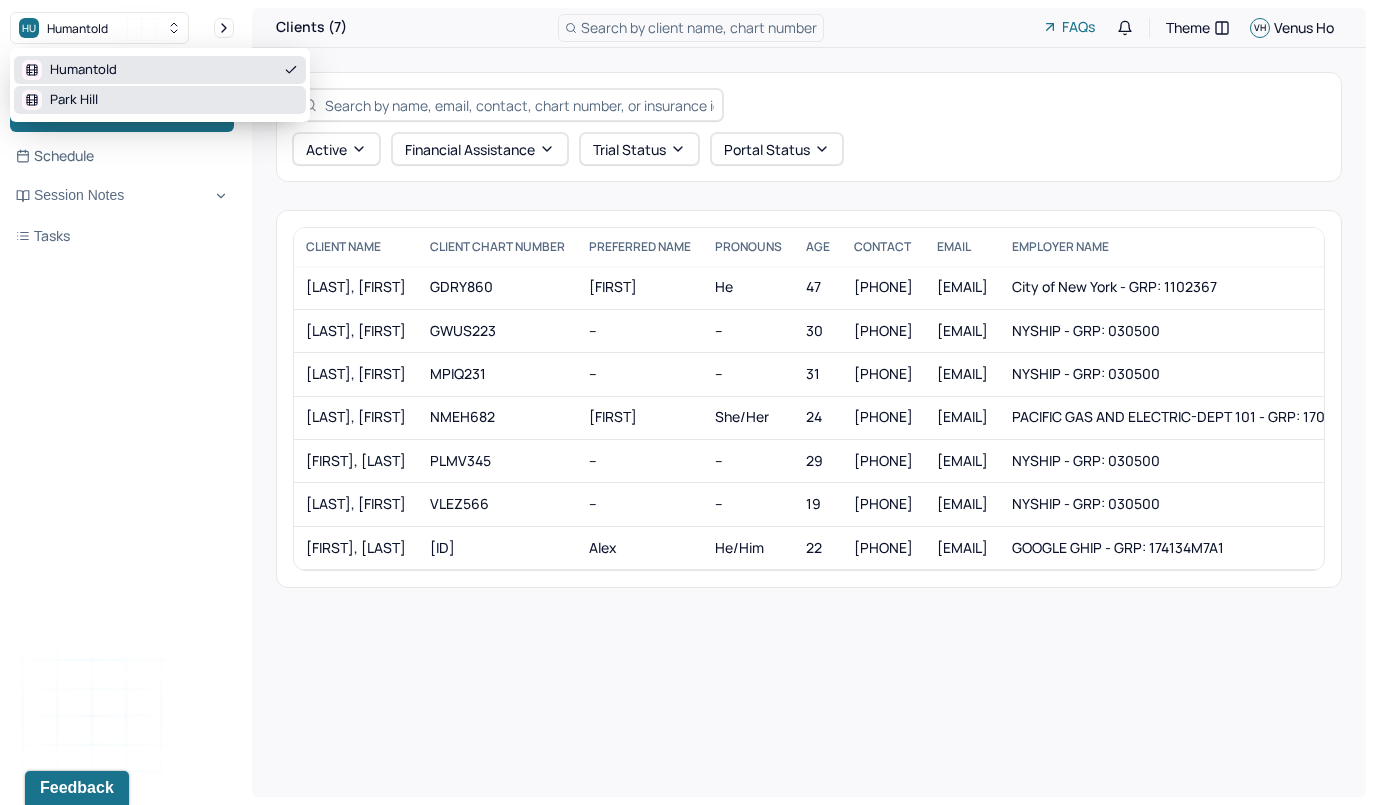click on "Park Hill" at bounding box center [160, 100] 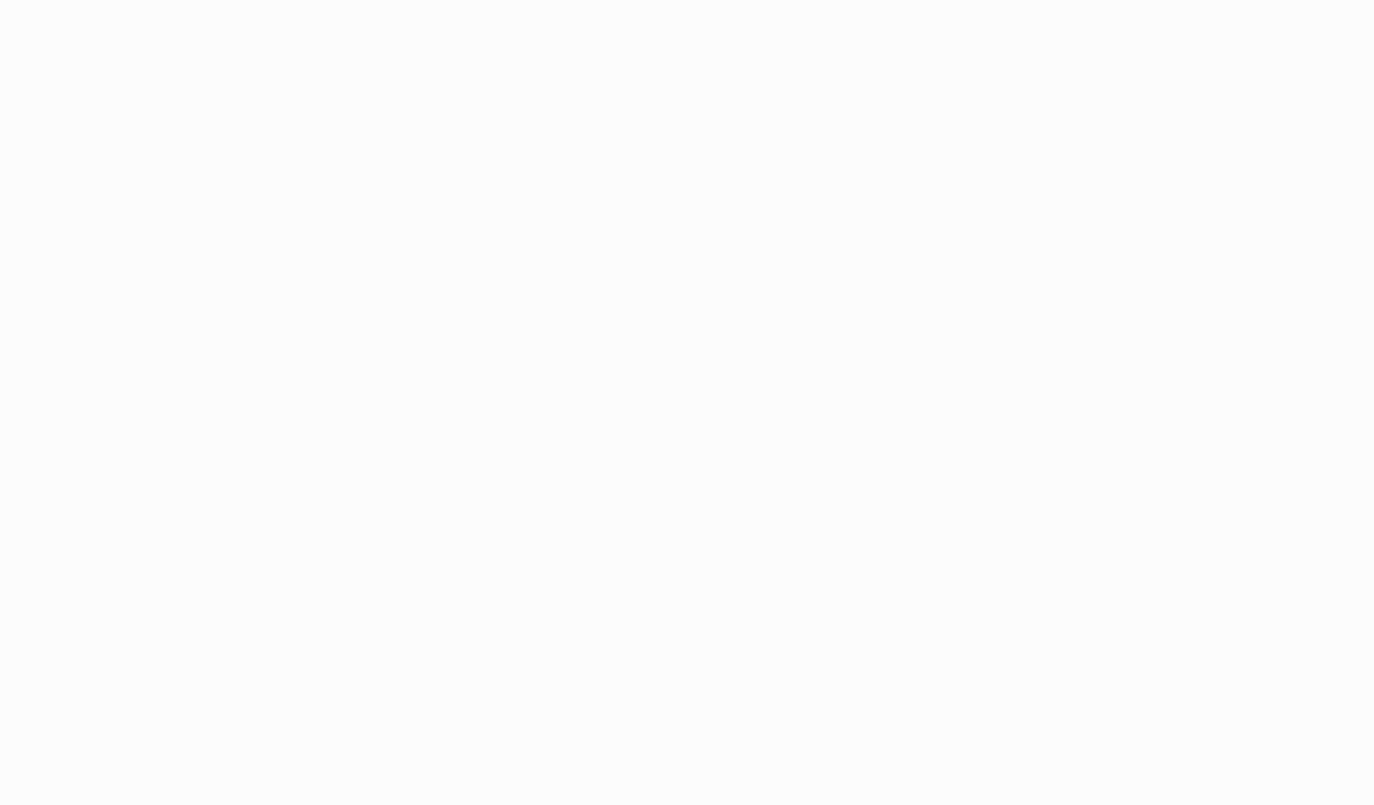 scroll, scrollTop: 0, scrollLeft: 0, axis: both 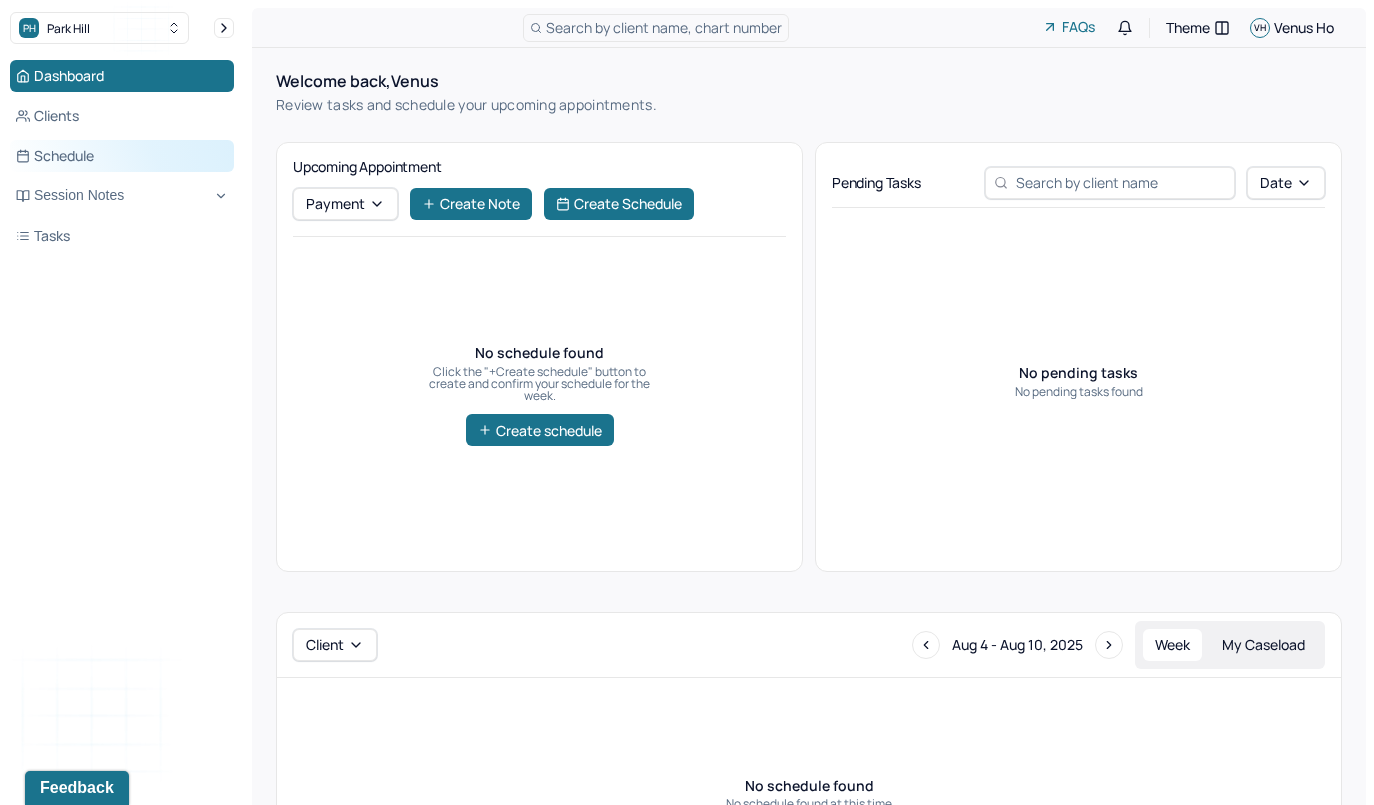 click on "Schedule" at bounding box center (122, 156) 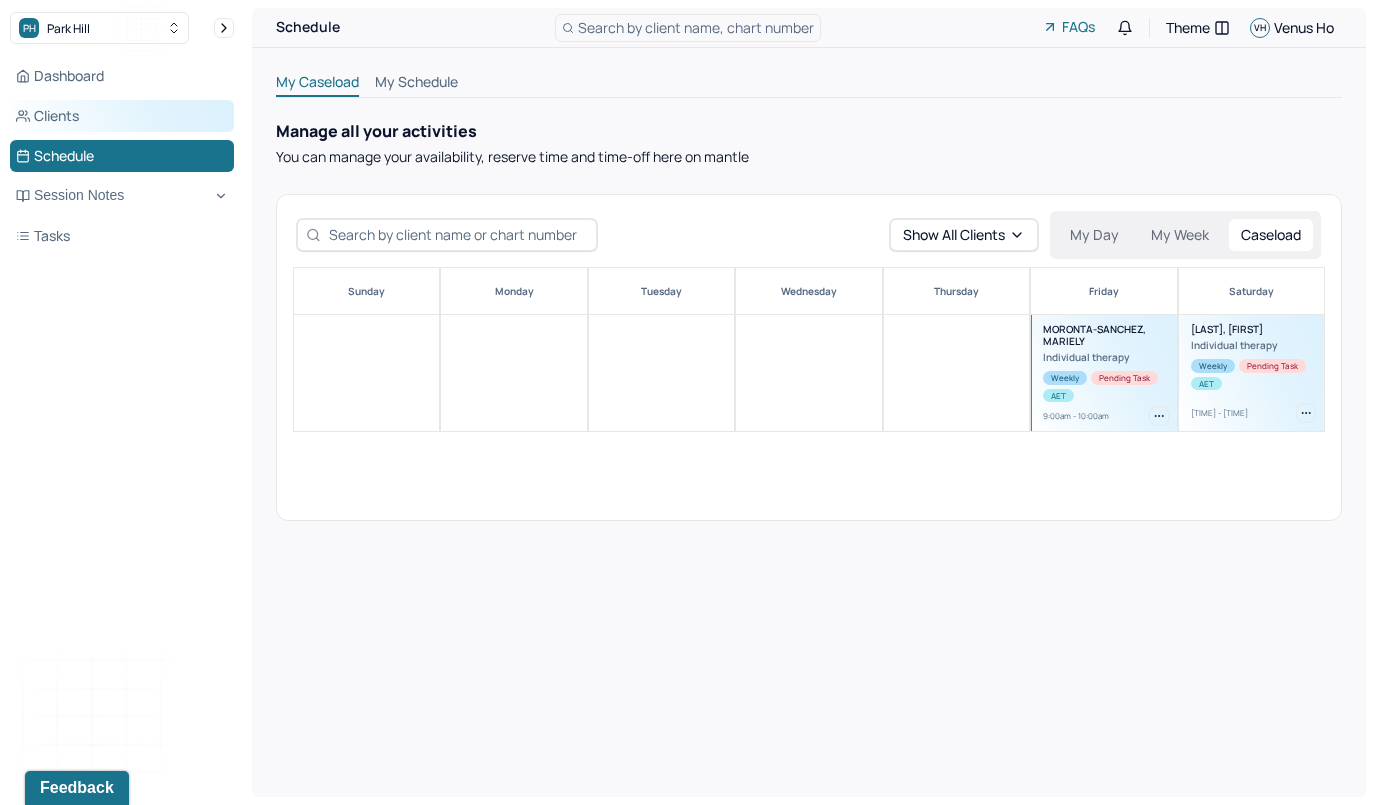 click on "Clients" at bounding box center [122, 116] 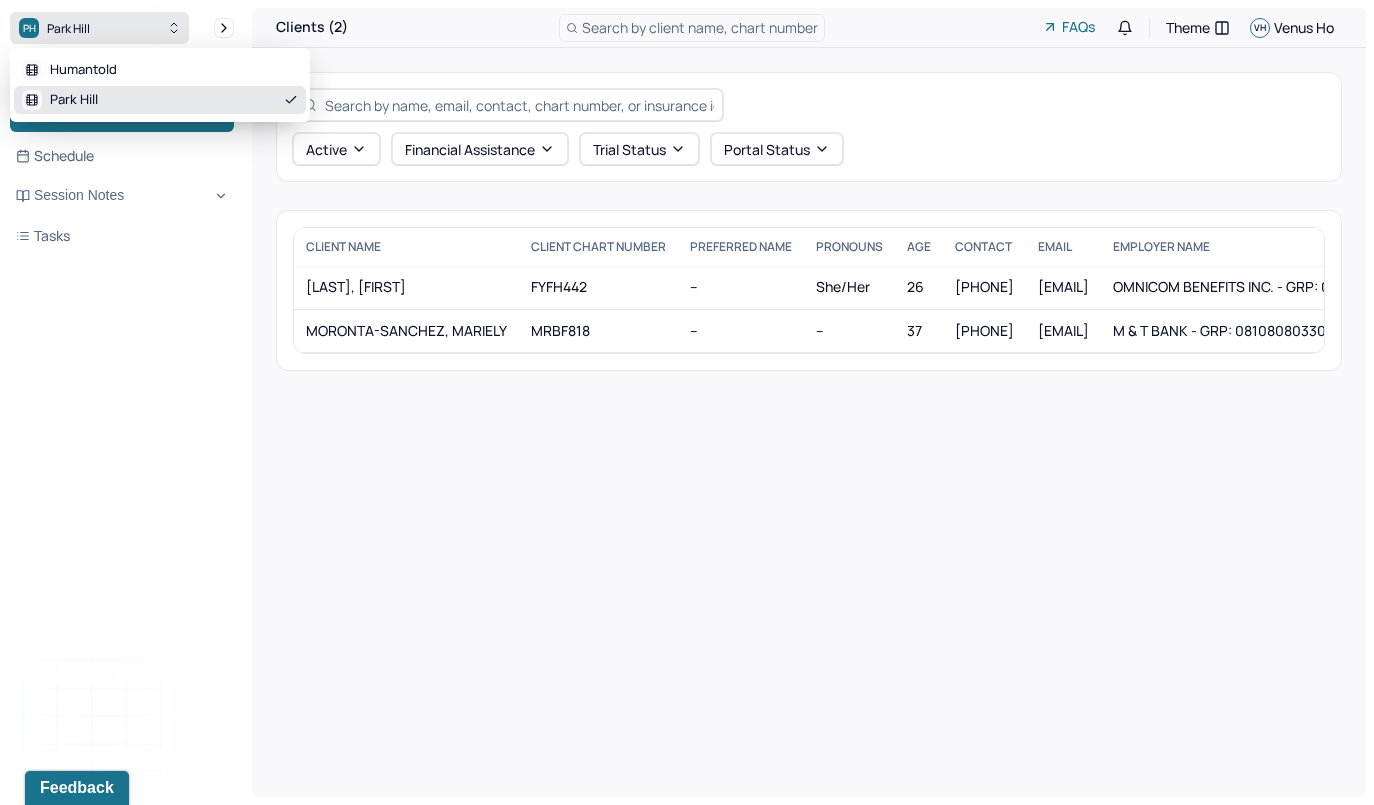 click on "PH Park Hill" at bounding box center [99, 28] 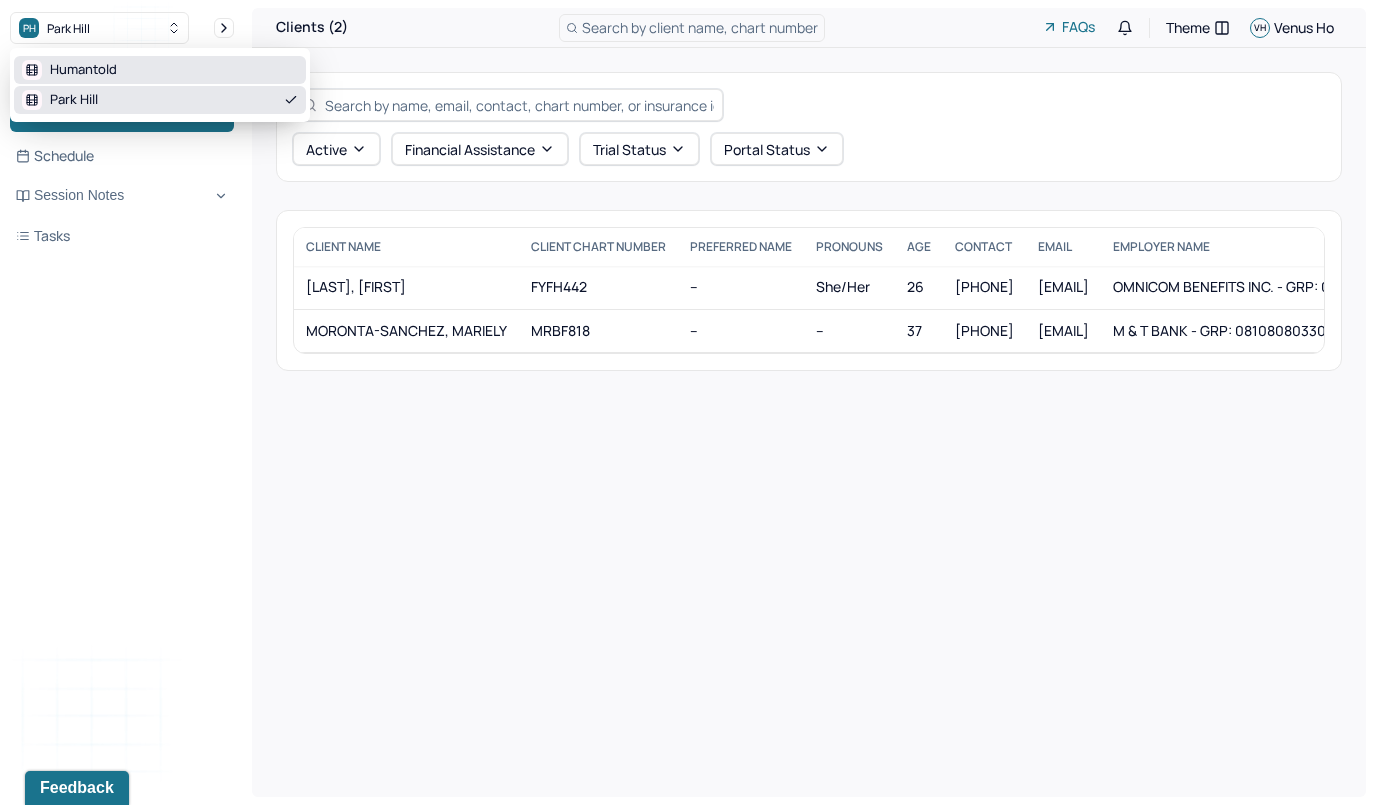 click on "Humantold" at bounding box center [160, 70] 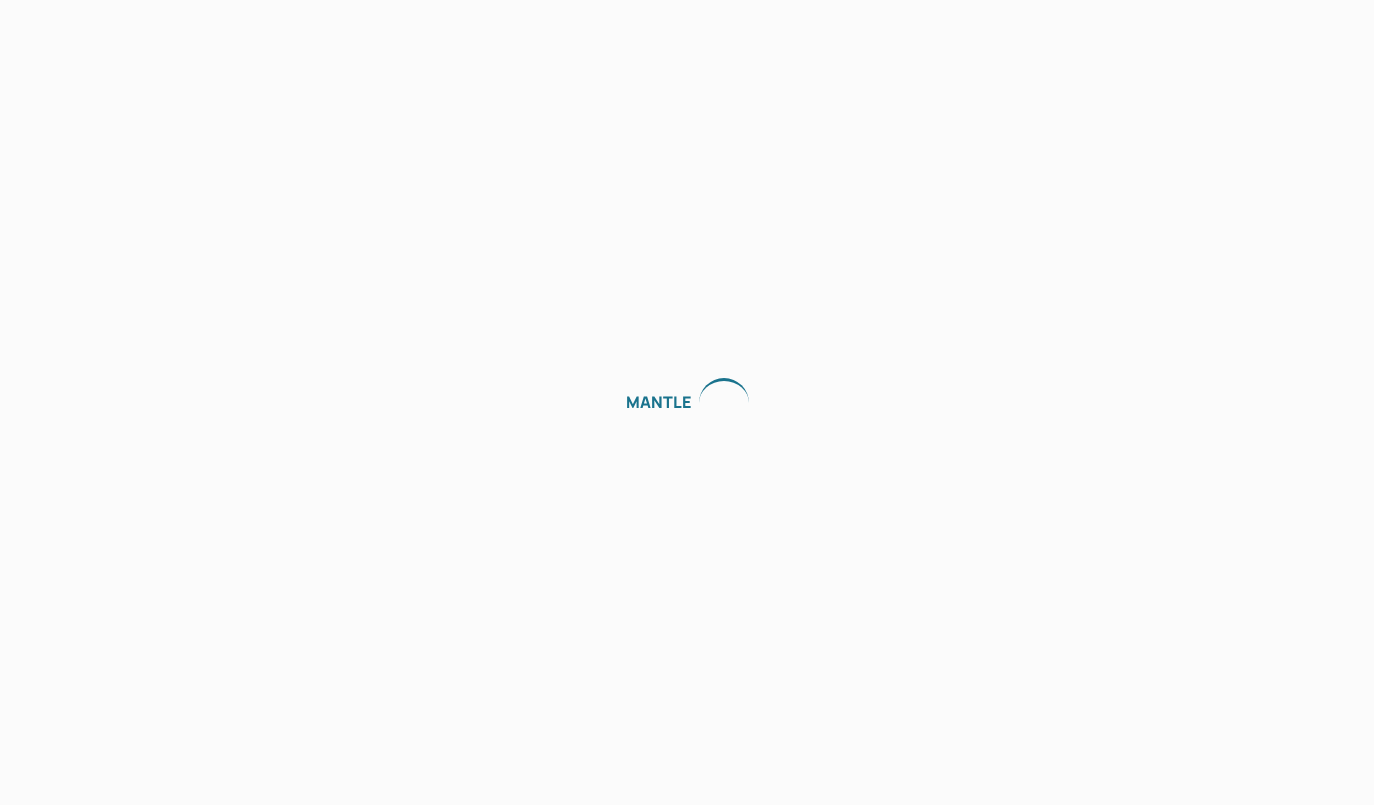 scroll, scrollTop: 0, scrollLeft: 0, axis: both 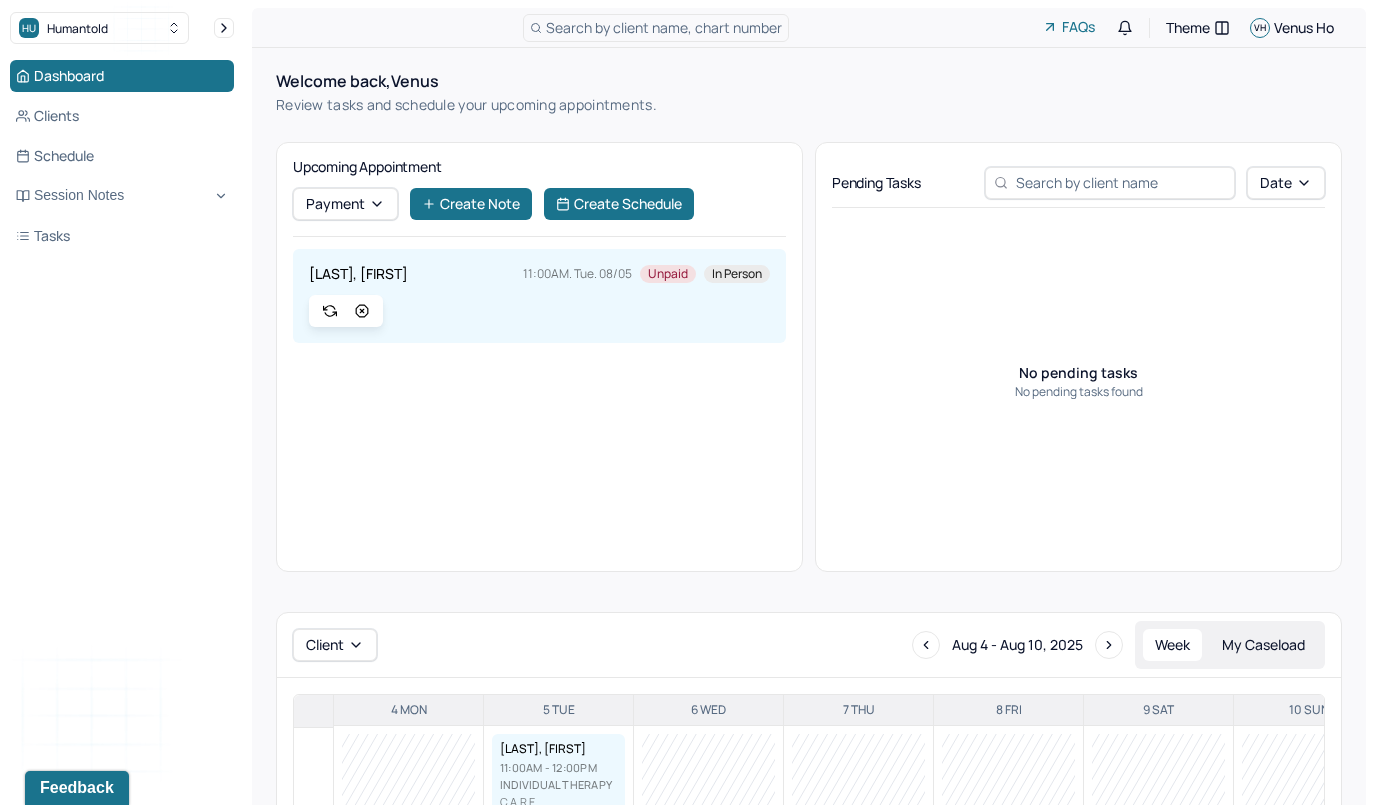 click on "Dashboard Clients Schedule Session Notes Tasks" at bounding box center [122, 156] 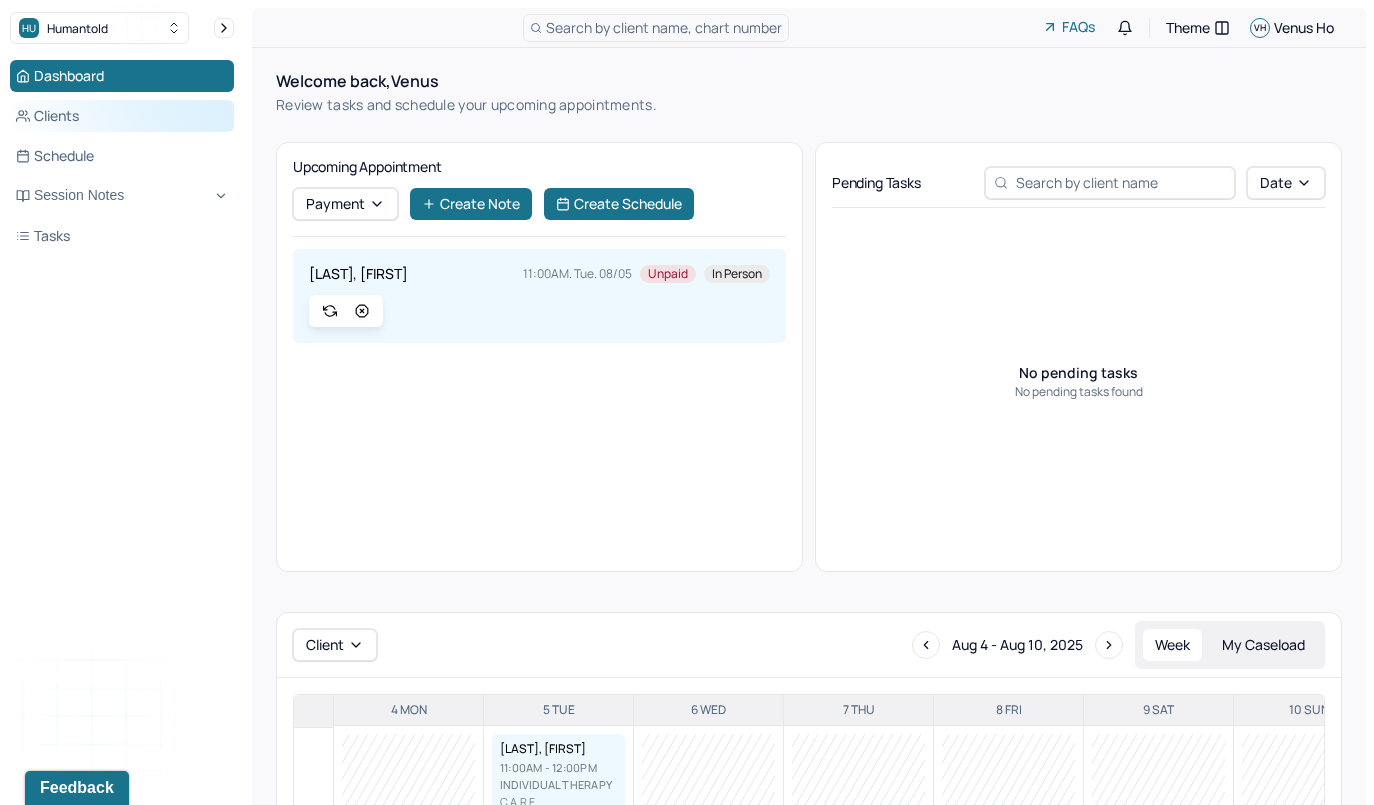 click on "Clients" at bounding box center [122, 116] 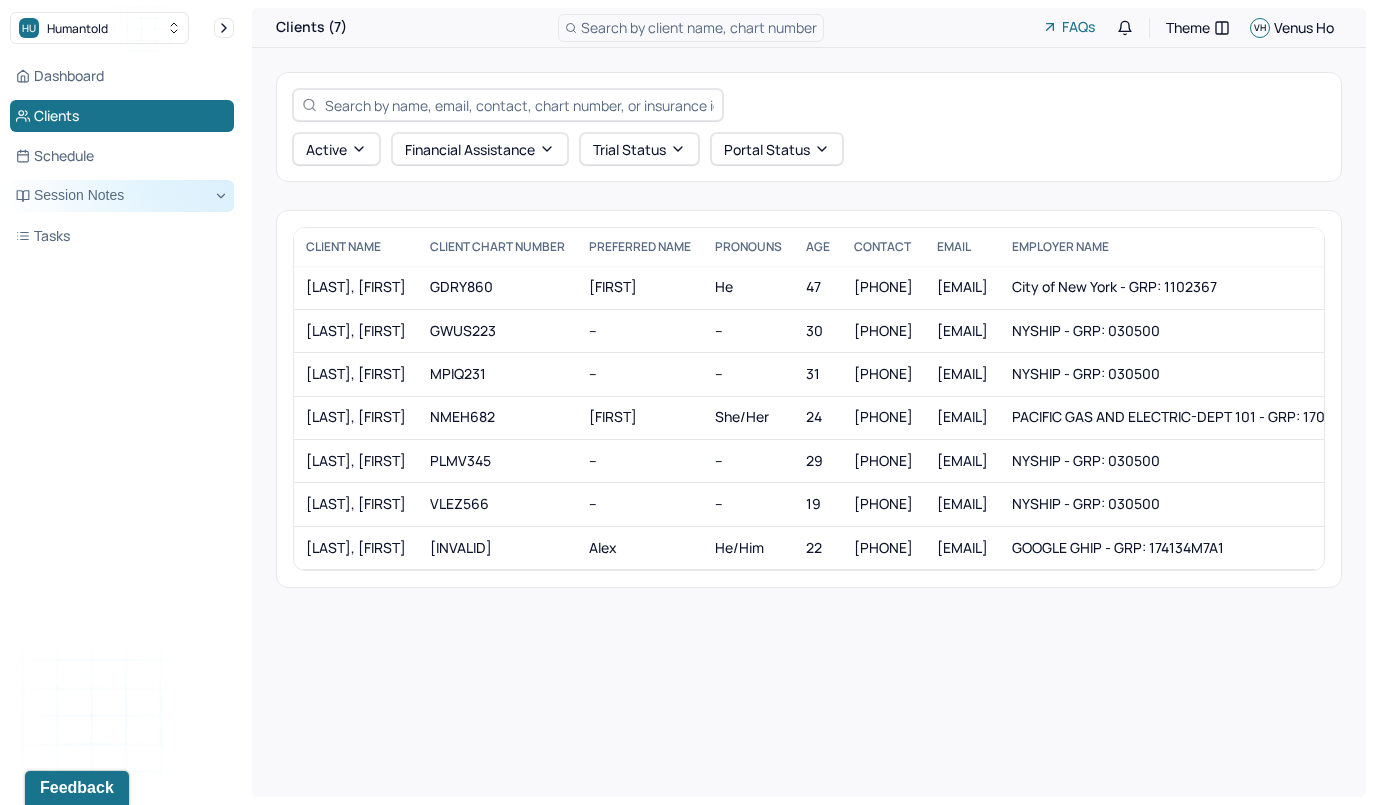 click on "Session Notes" at bounding box center [122, 196] 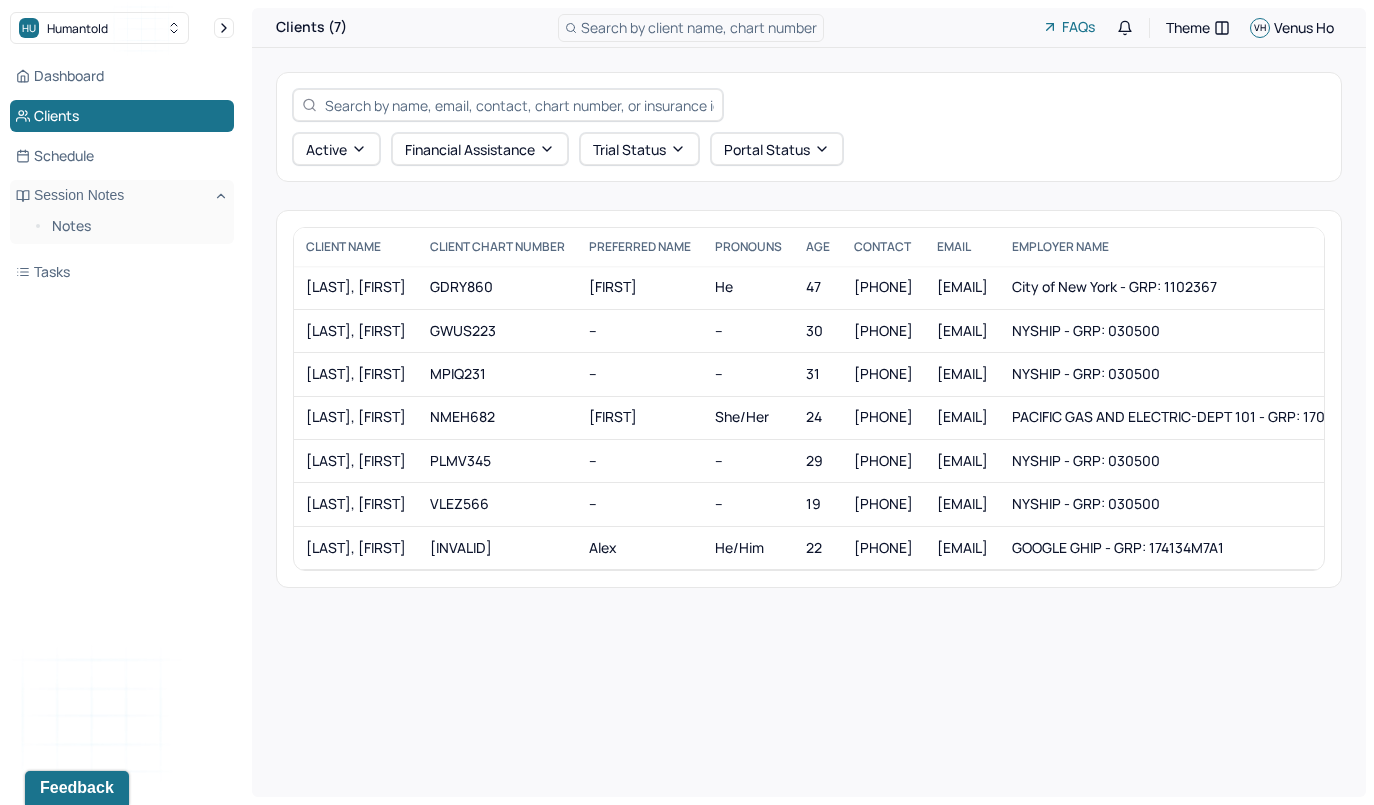 click on "Notes" at bounding box center (122, 228) 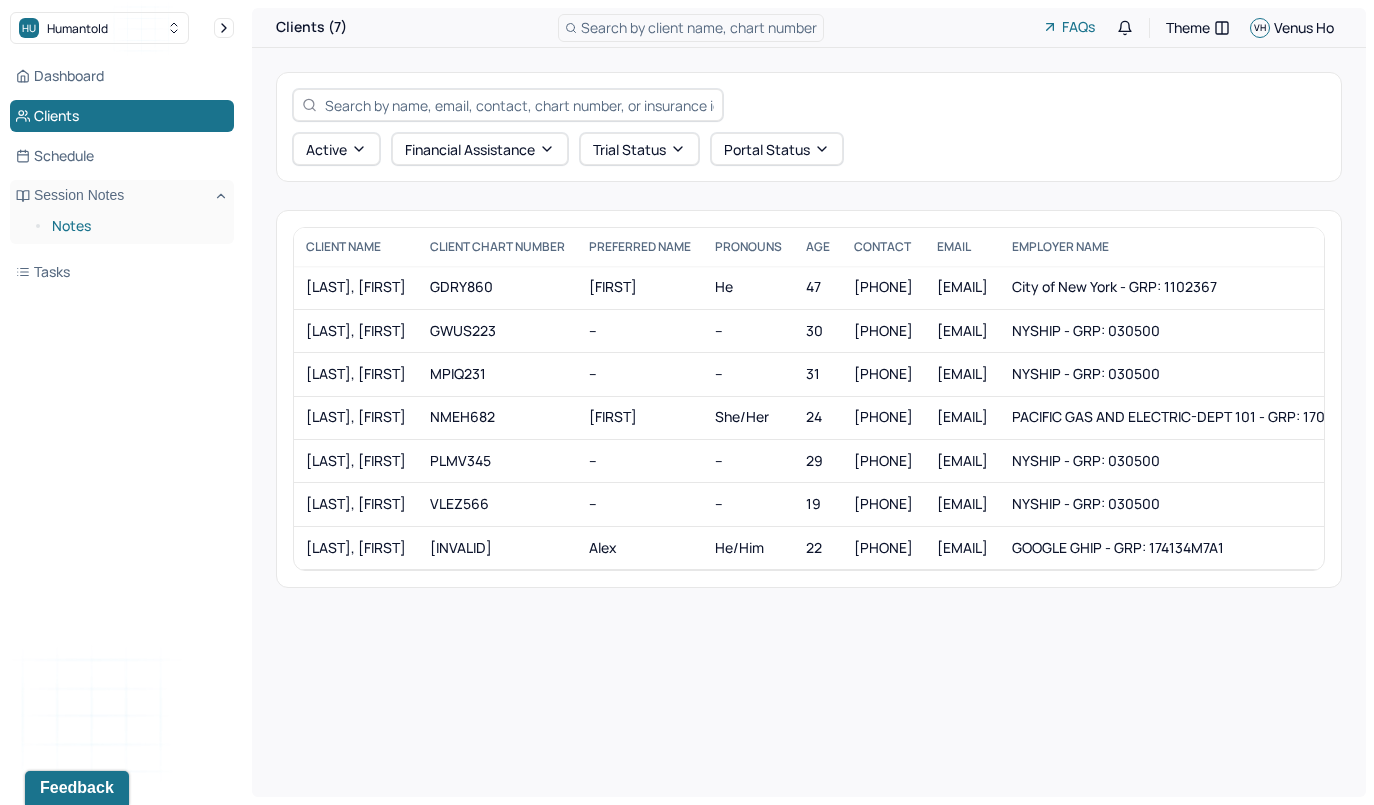 click on "Notes" at bounding box center [135, 226] 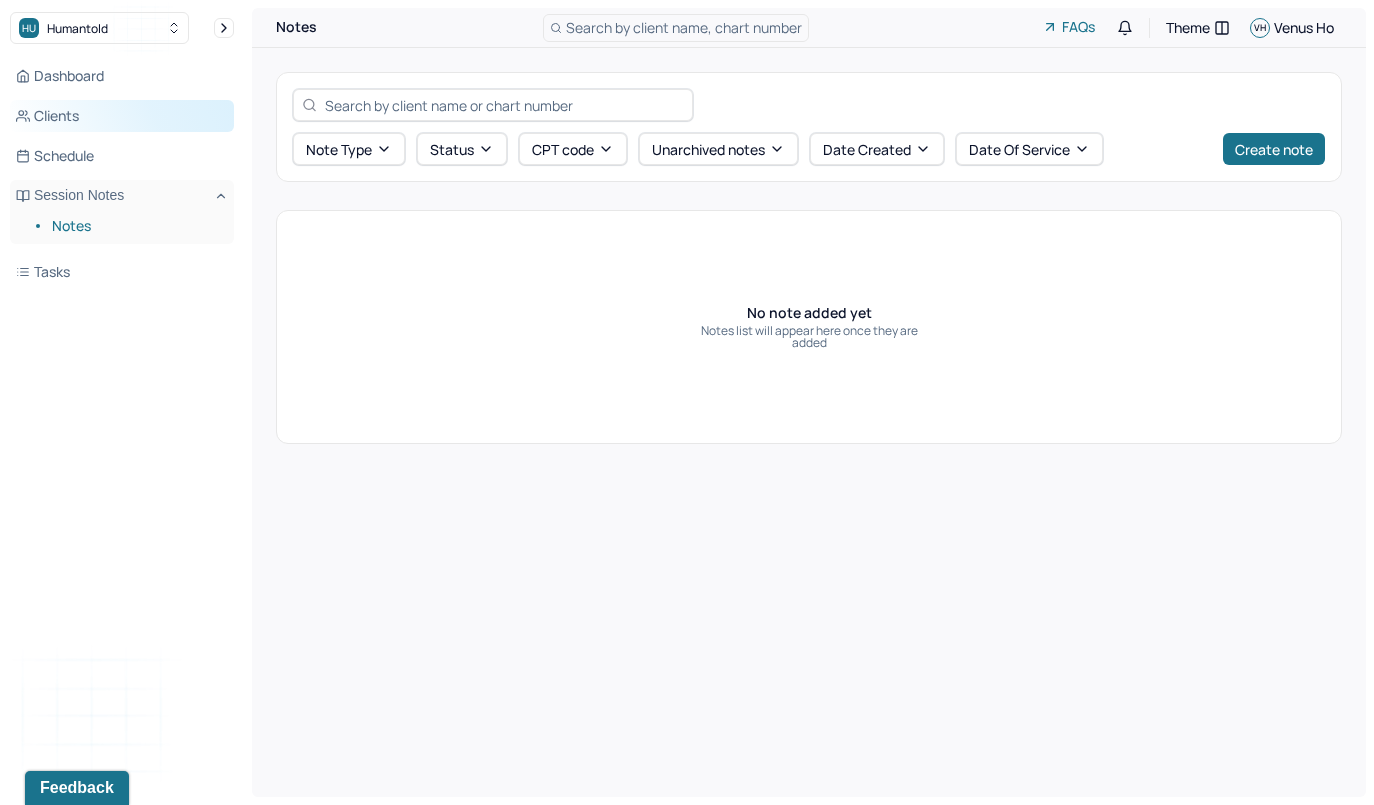 click on "Clients" at bounding box center (122, 116) 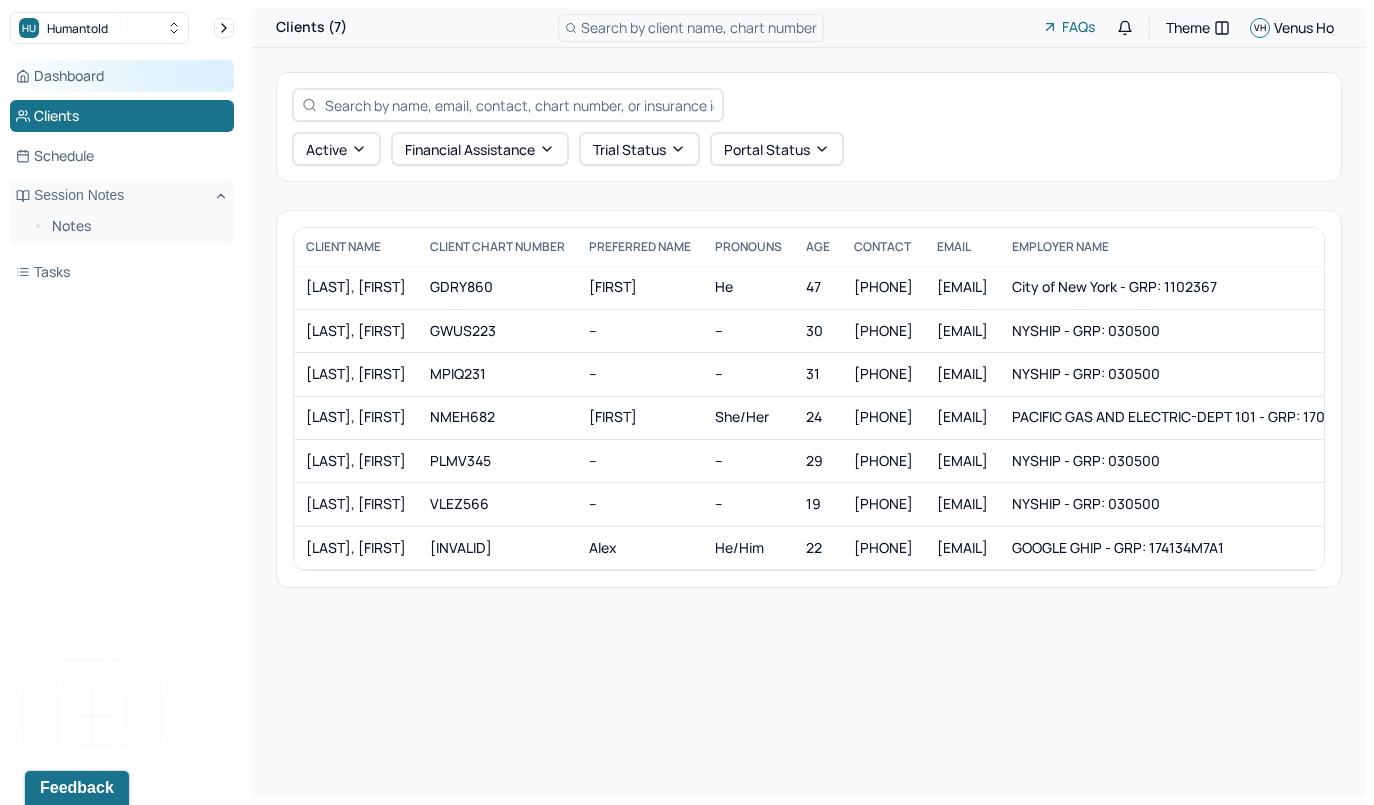 click on "Dashboard" at bounding box center [122, 76] 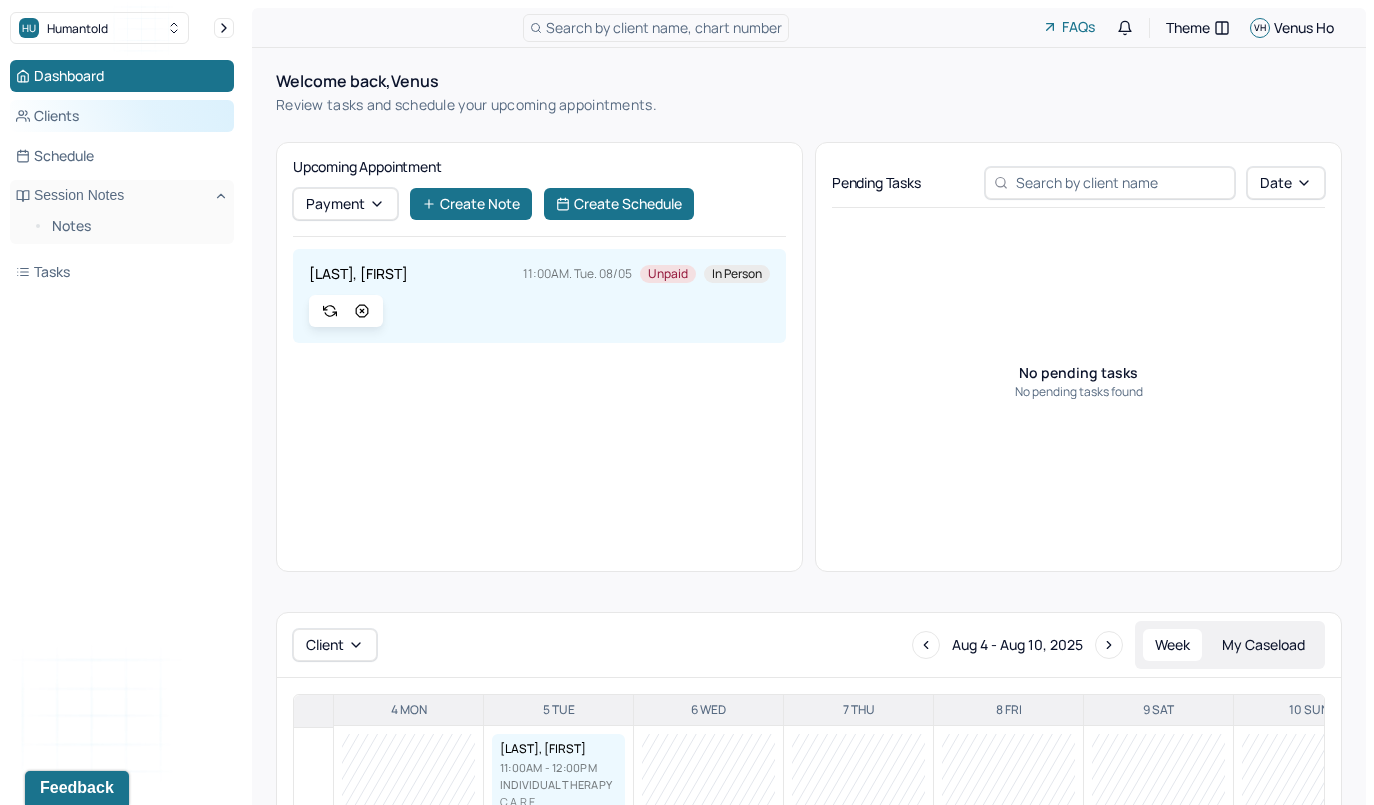 click on "Clients" at bounding box center (122, 116) 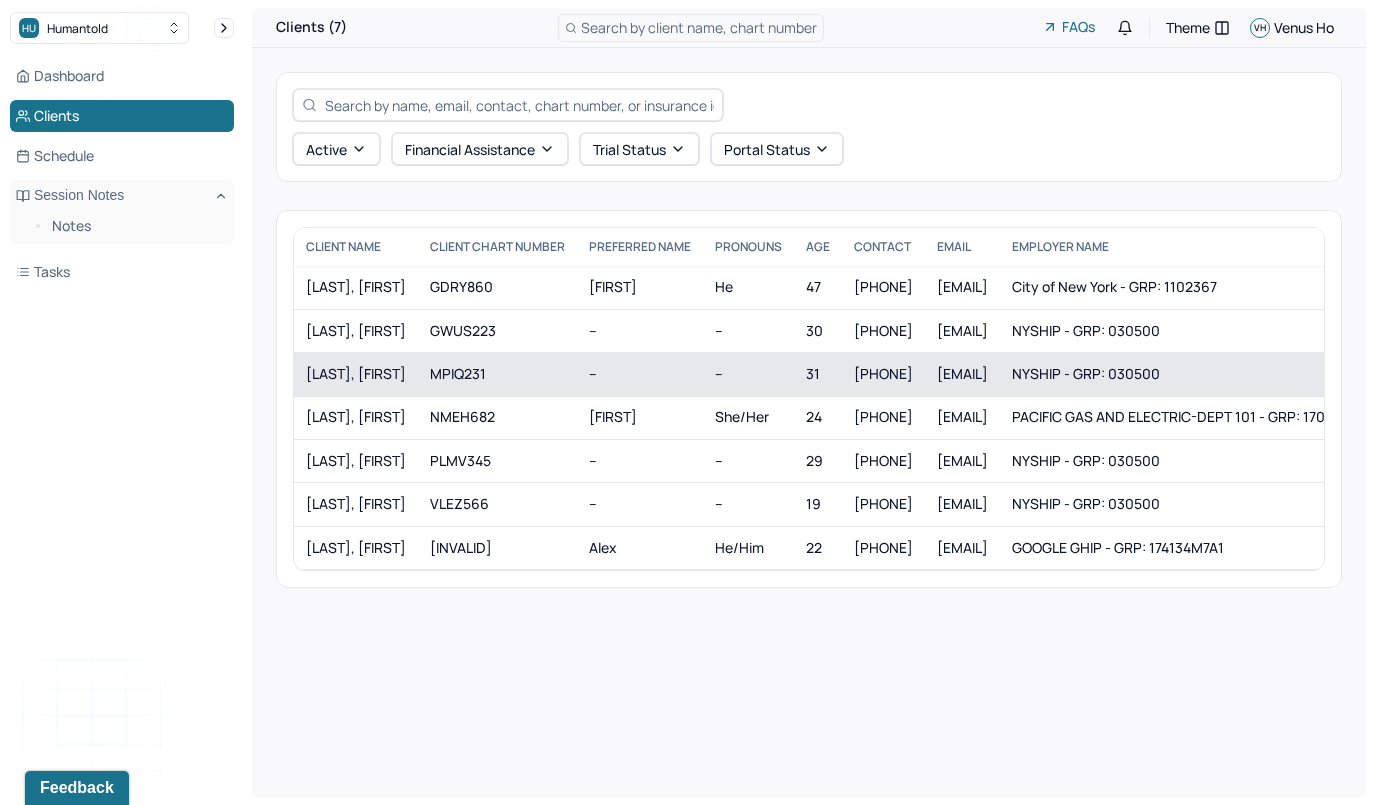click on "[LAST], [FIRST]" at bounding box center [356, 374] 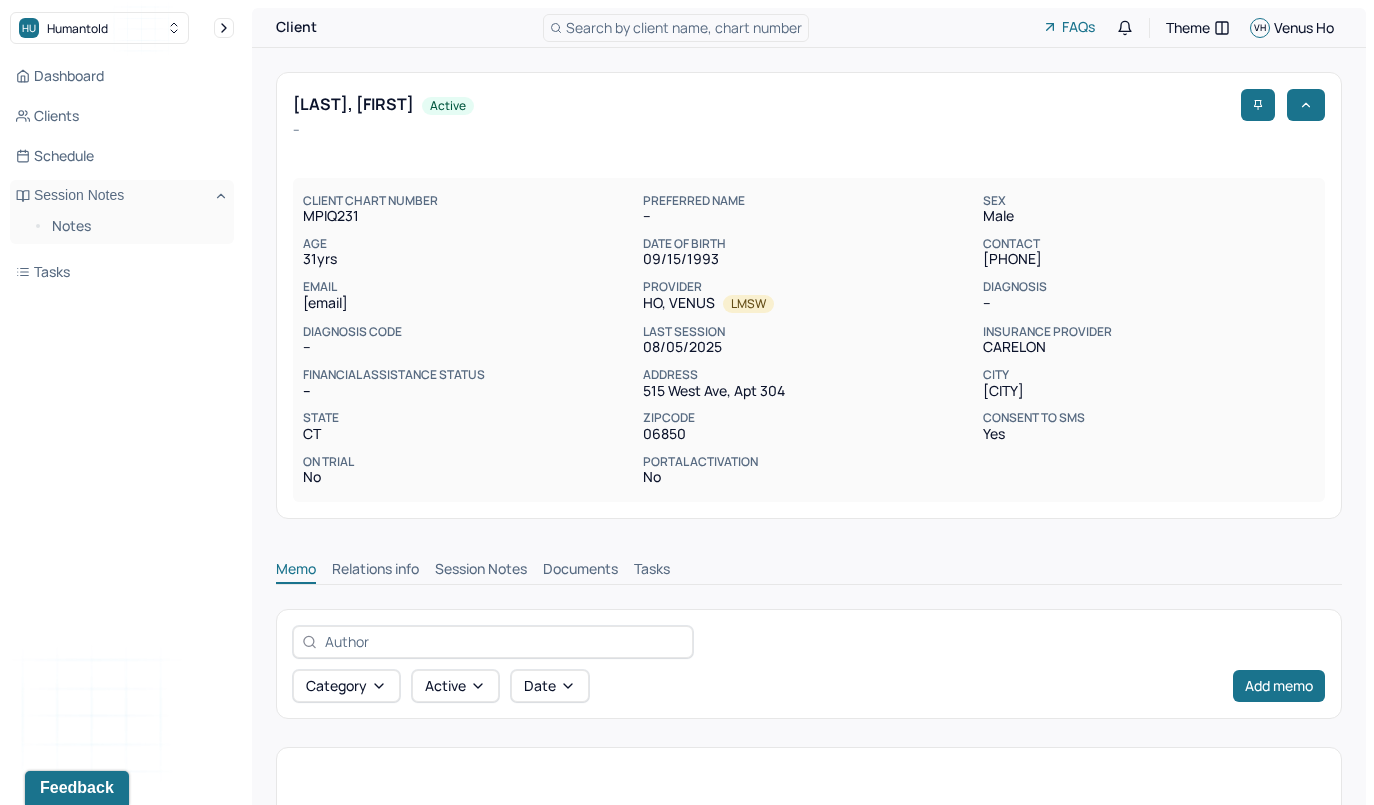 click on "Session Notes" at bounding box center (481, 571) 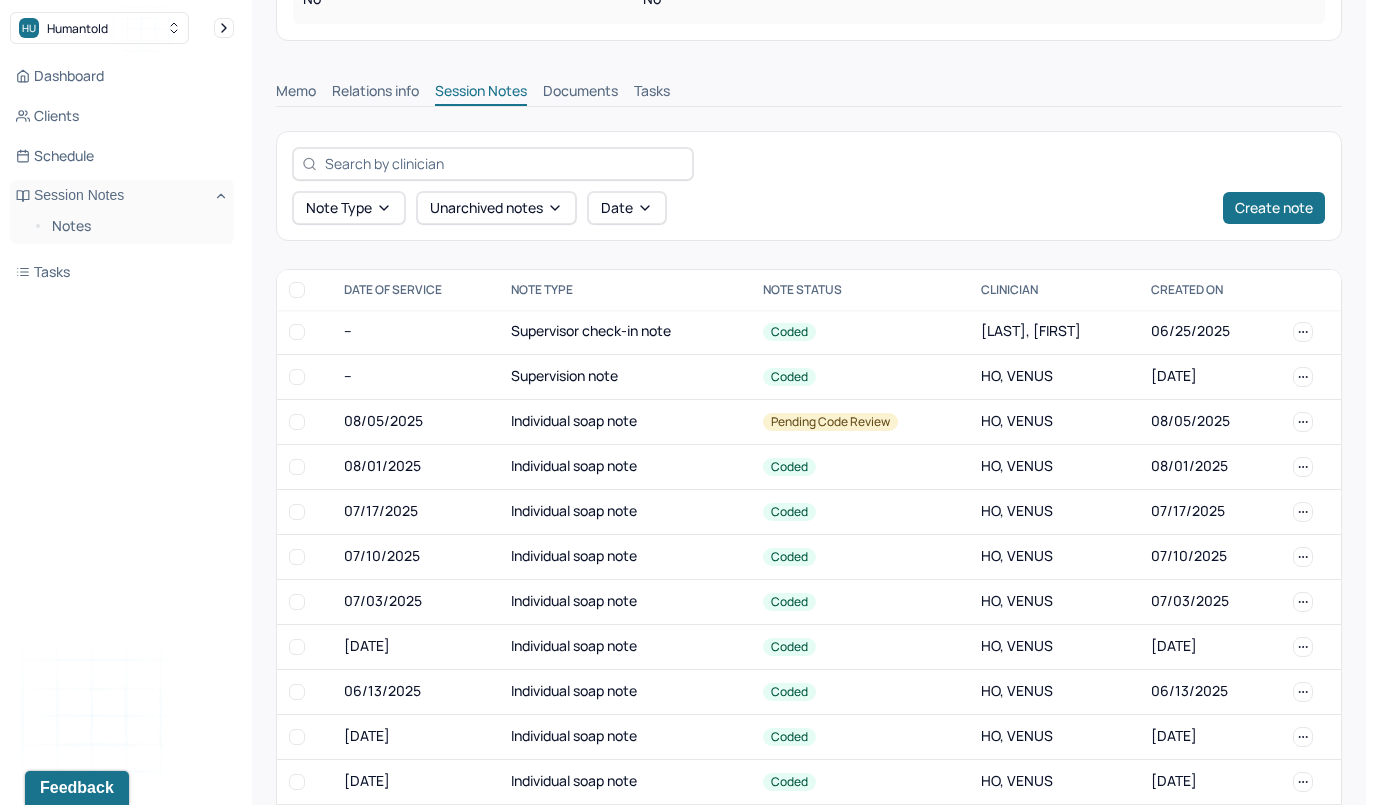 scroll, scrollTop: 170, scrollLeft: 0, axis: vertical 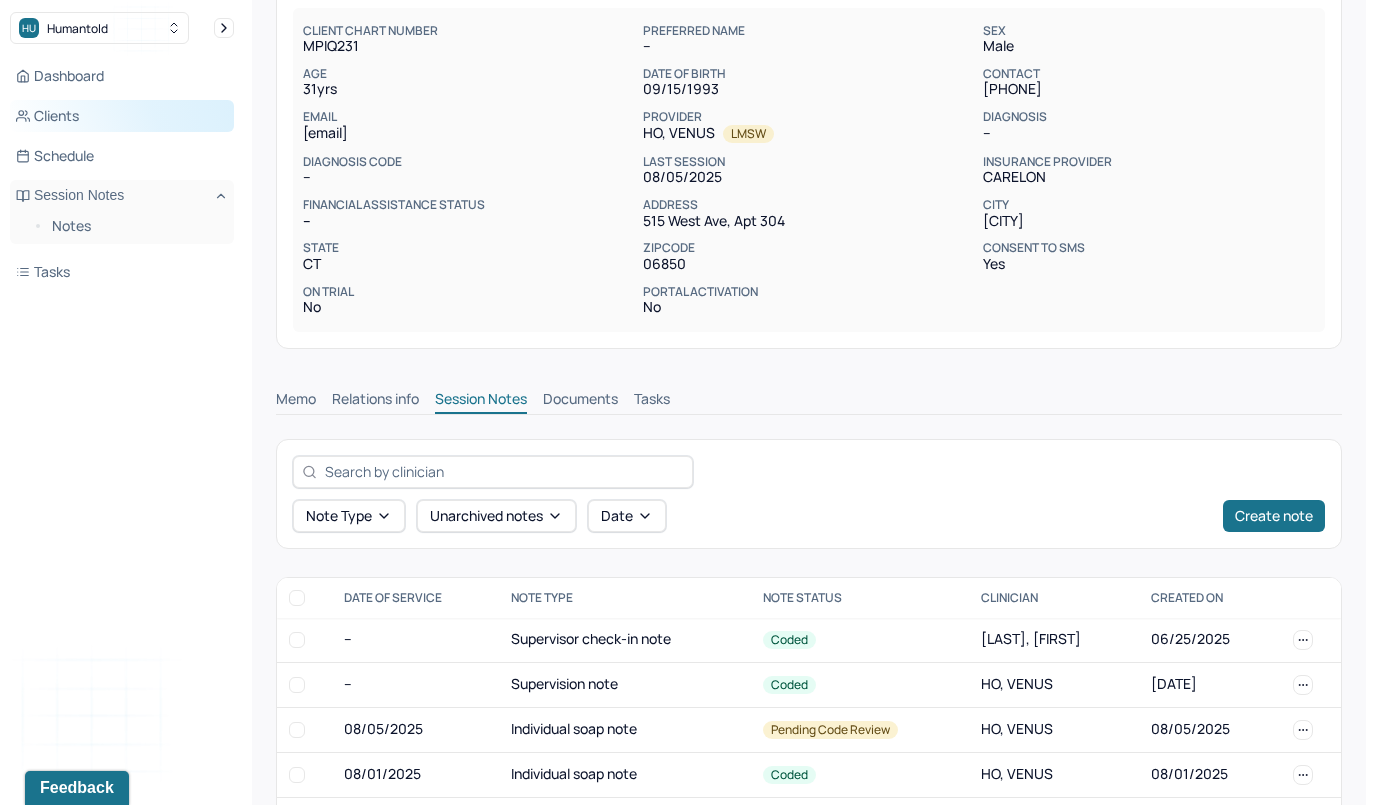 click on "Clients" at bounding box center (122, 116) 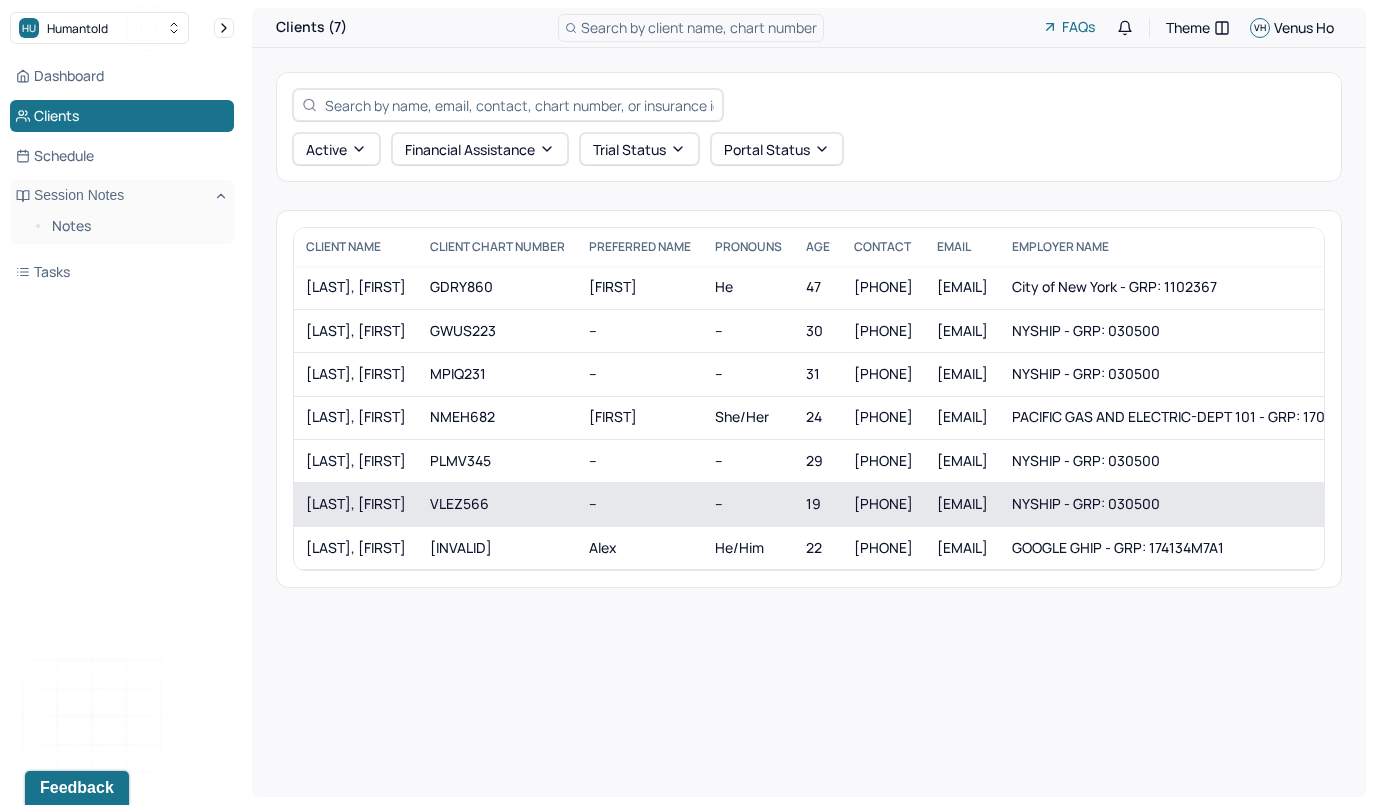 click on "[LAST], [FIRST]" at bounding box center (356, 504) 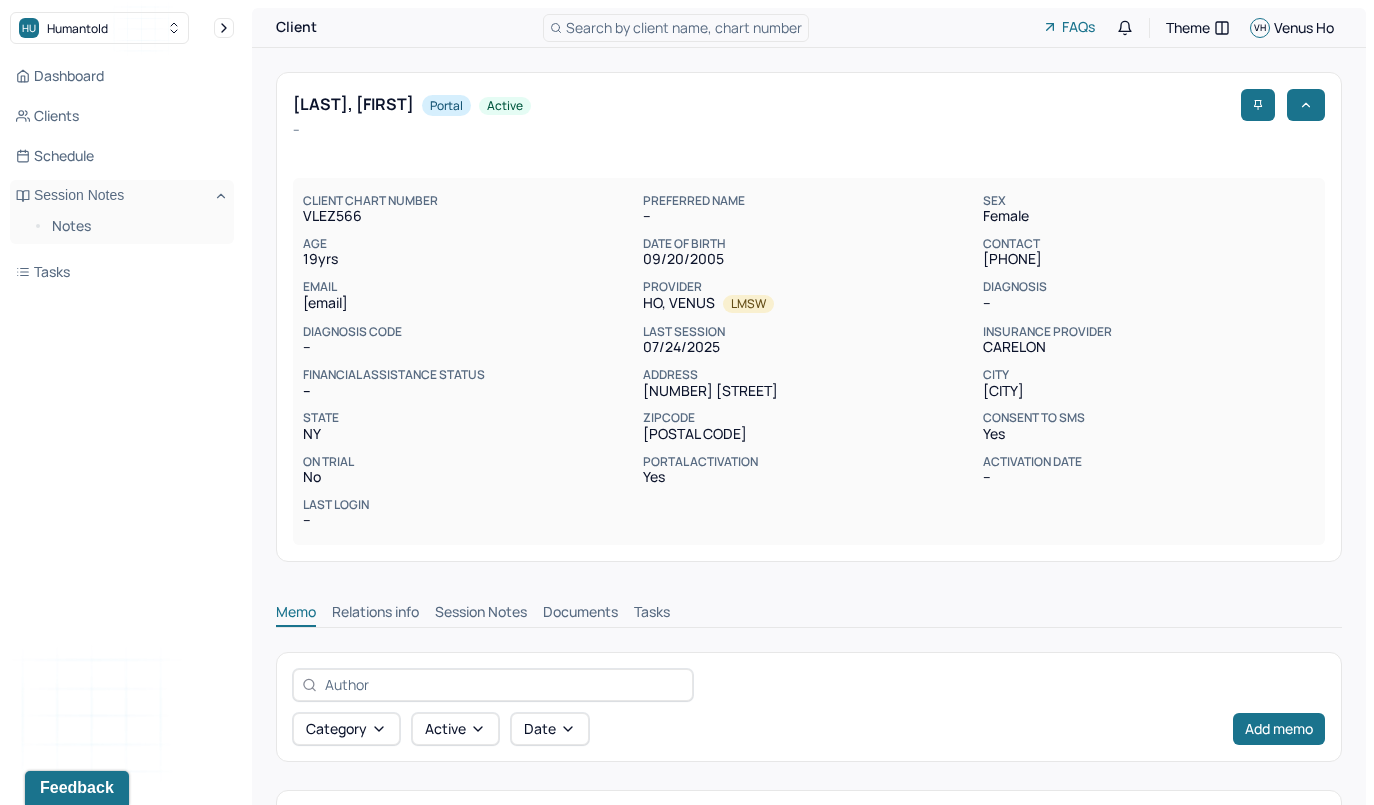 click on "Session Notes" at bounding box center [481, 614] 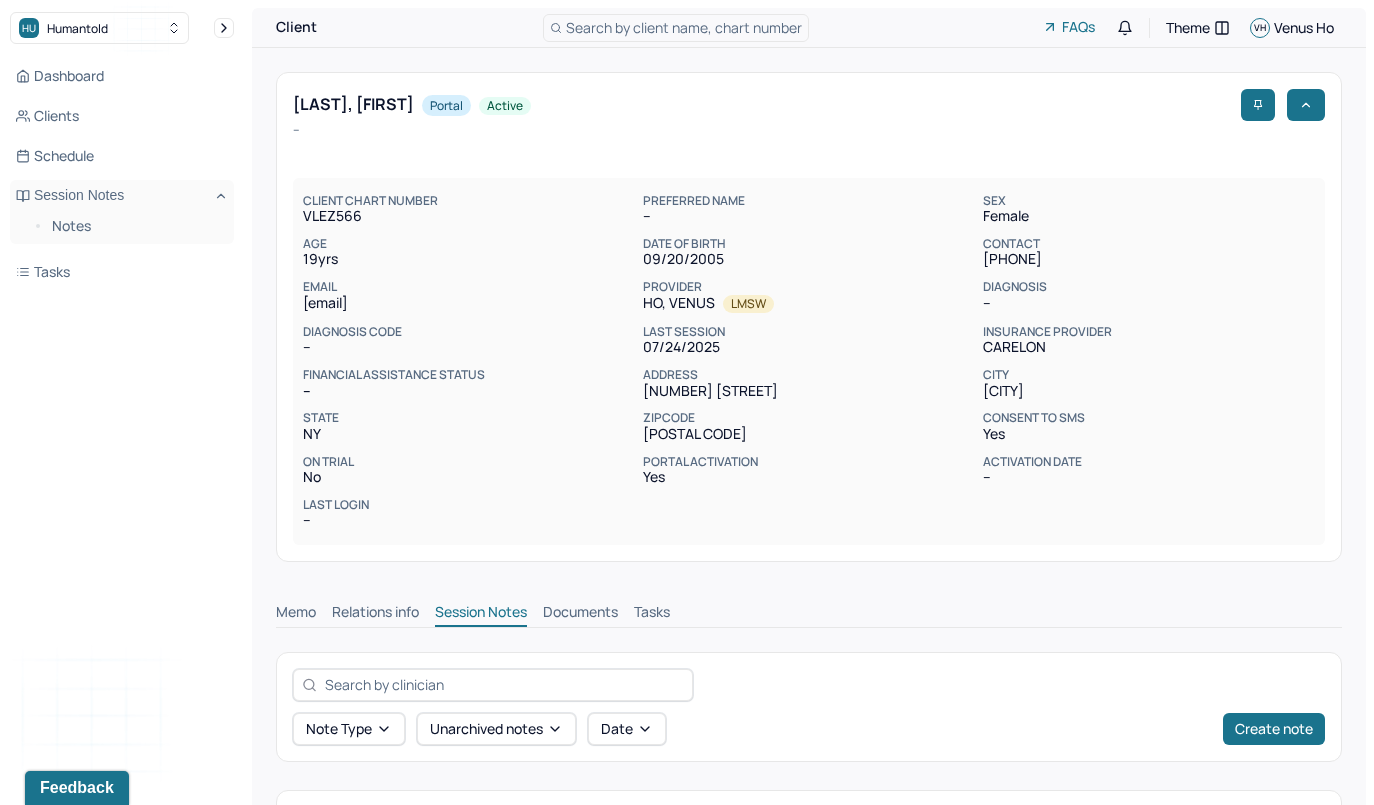 click on "Session Notes" at bounding box center (481, 614) 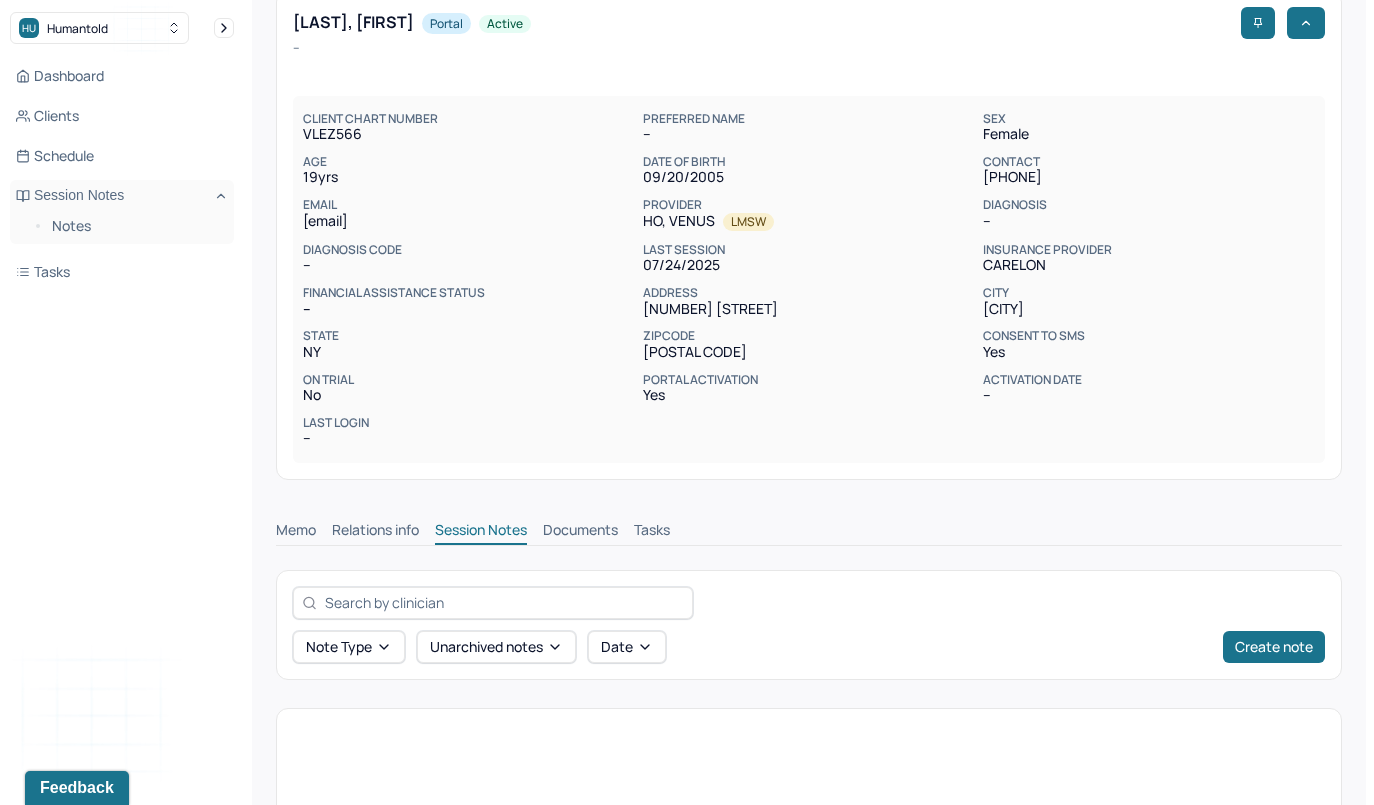 scroll, scrollTop: 248, scrollLeft: 0, axis: vertical 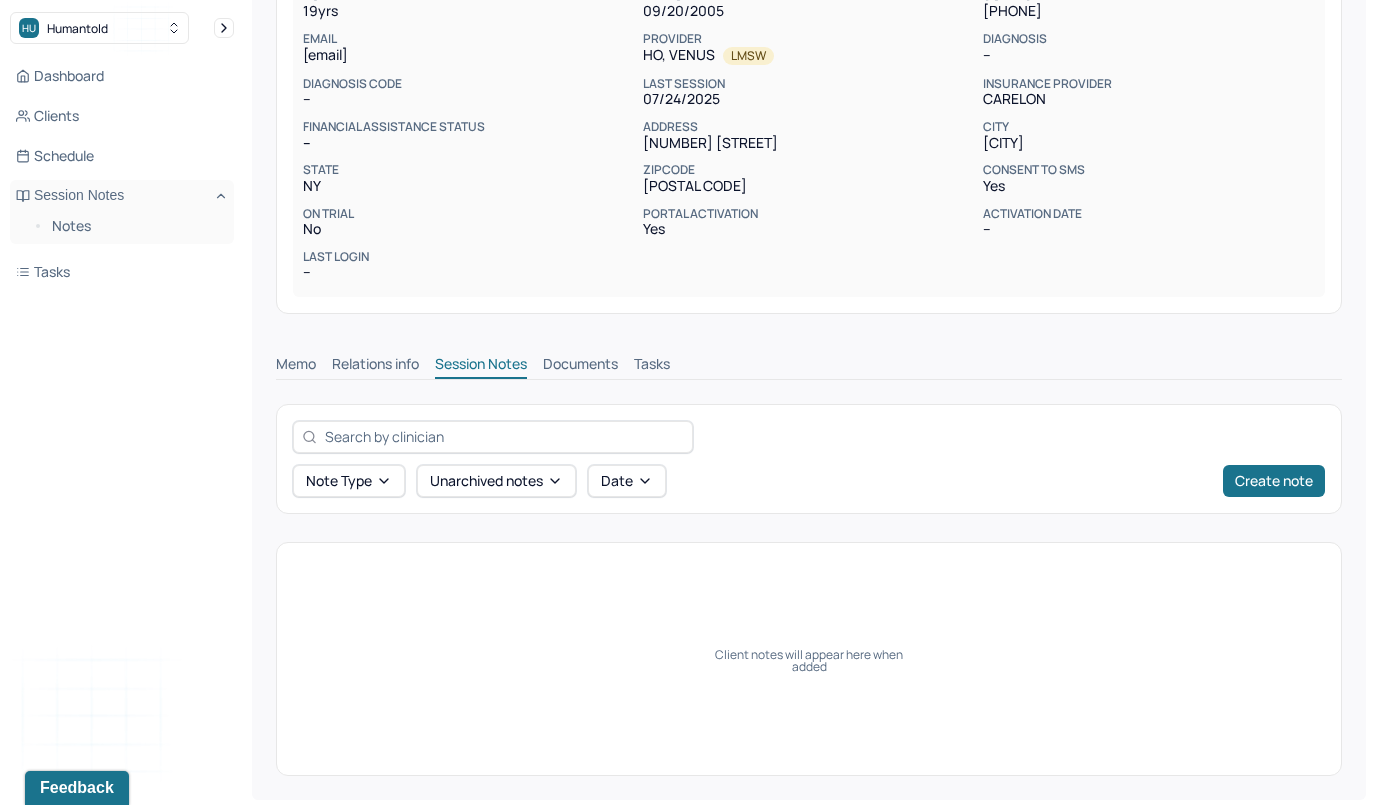 click on "Memo" at bounding box center (296, 366) 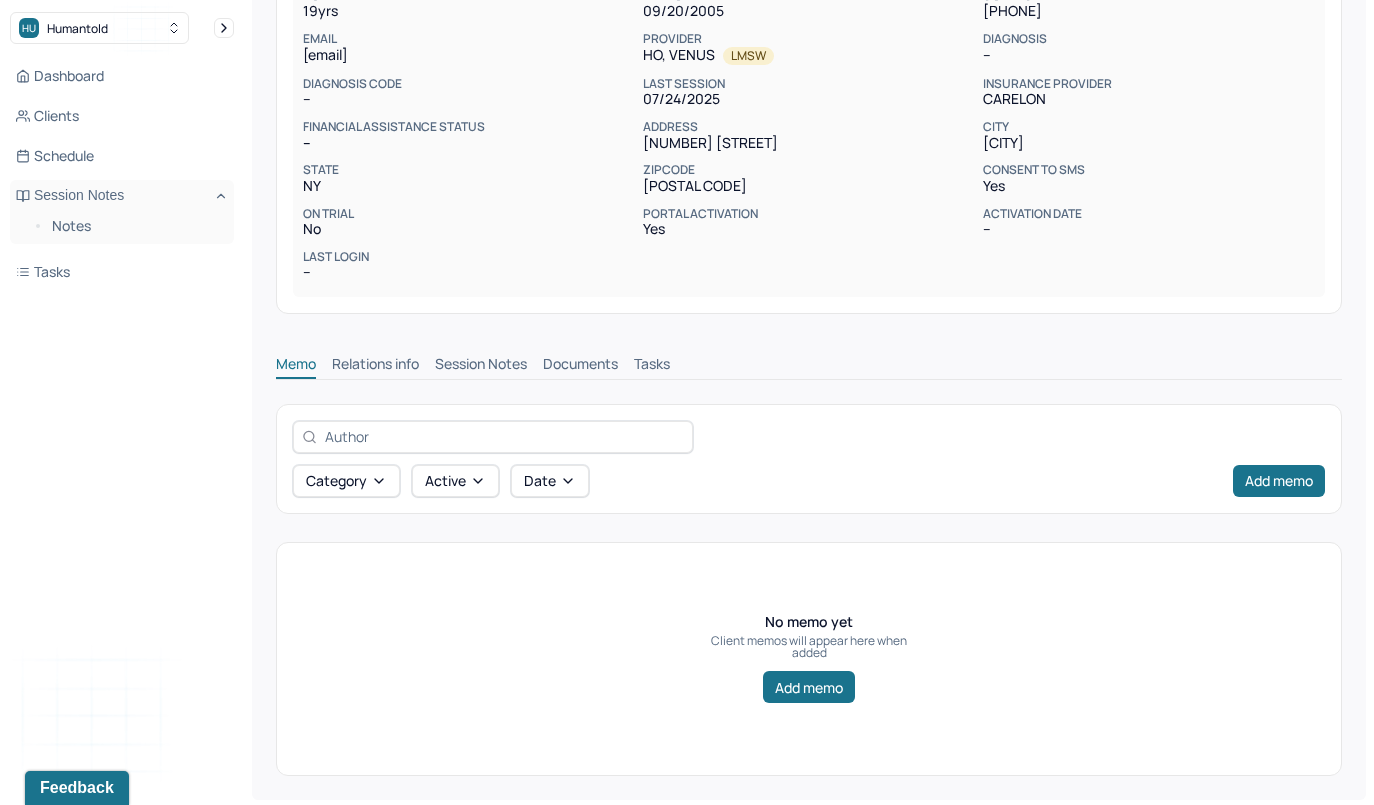 click on "Memo Relations info Session Notes Documents Tasks" at bounding box center (809, 359) 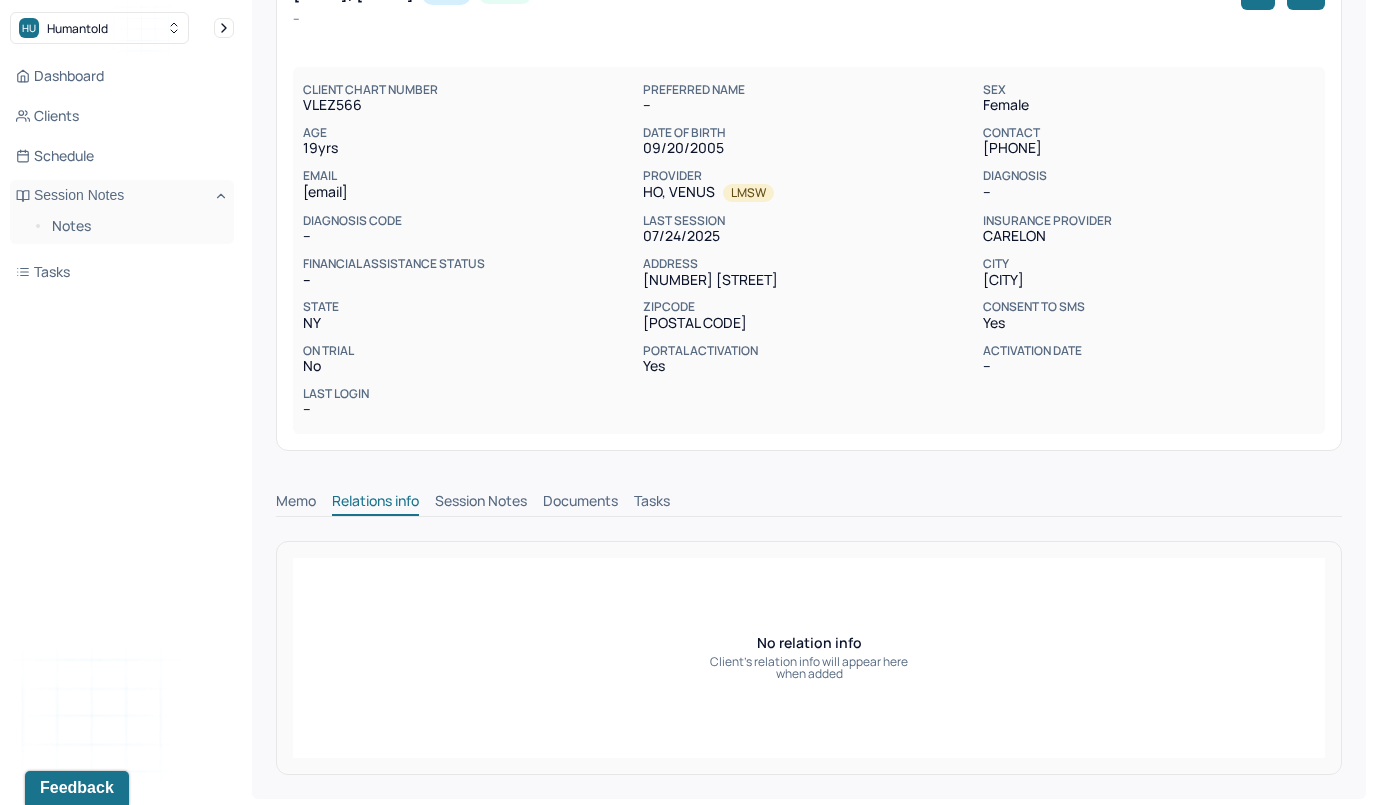 click on "Memo Relations info Session Notes Documents Tasks" at bounding box center [809, 496] 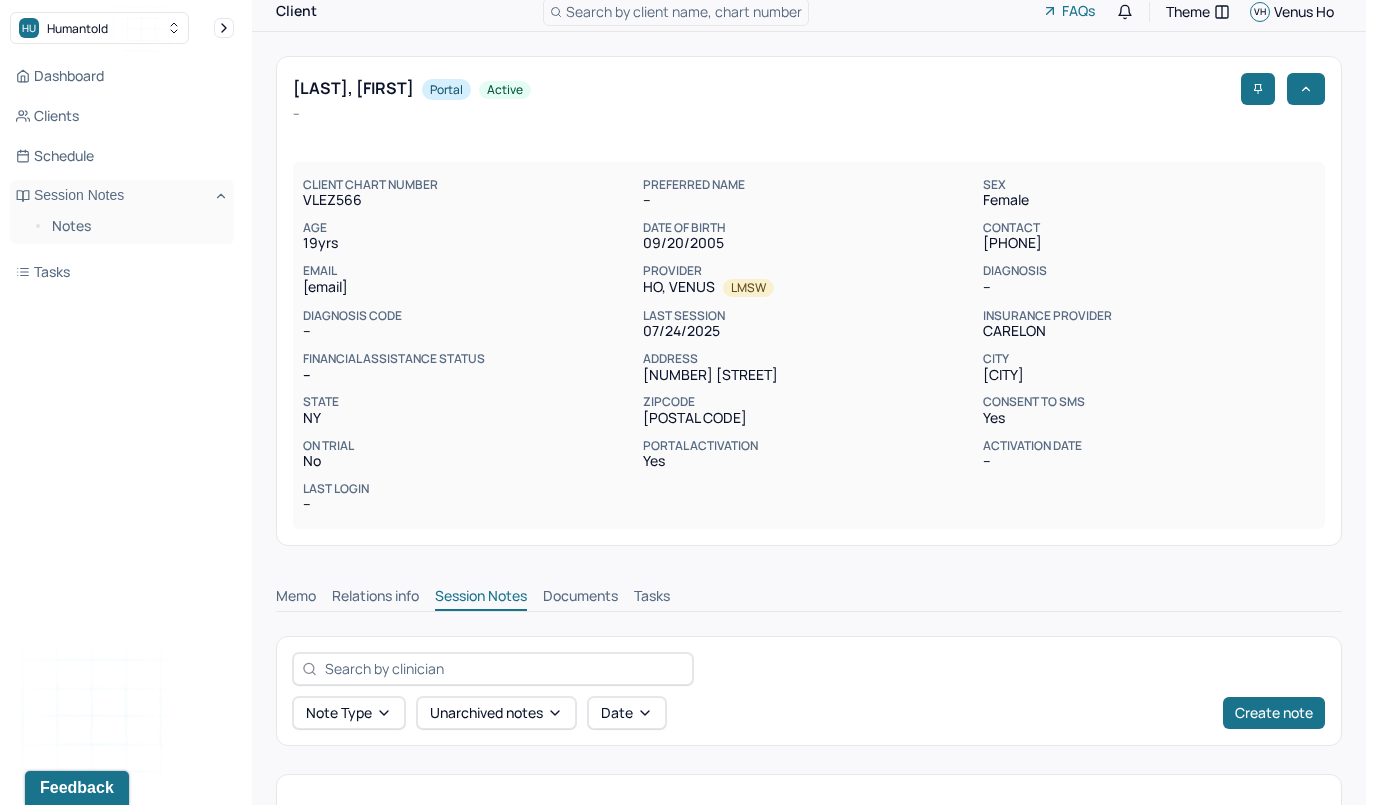 scroll, scrollTop: 0, scrollLeft: 0, axis: both 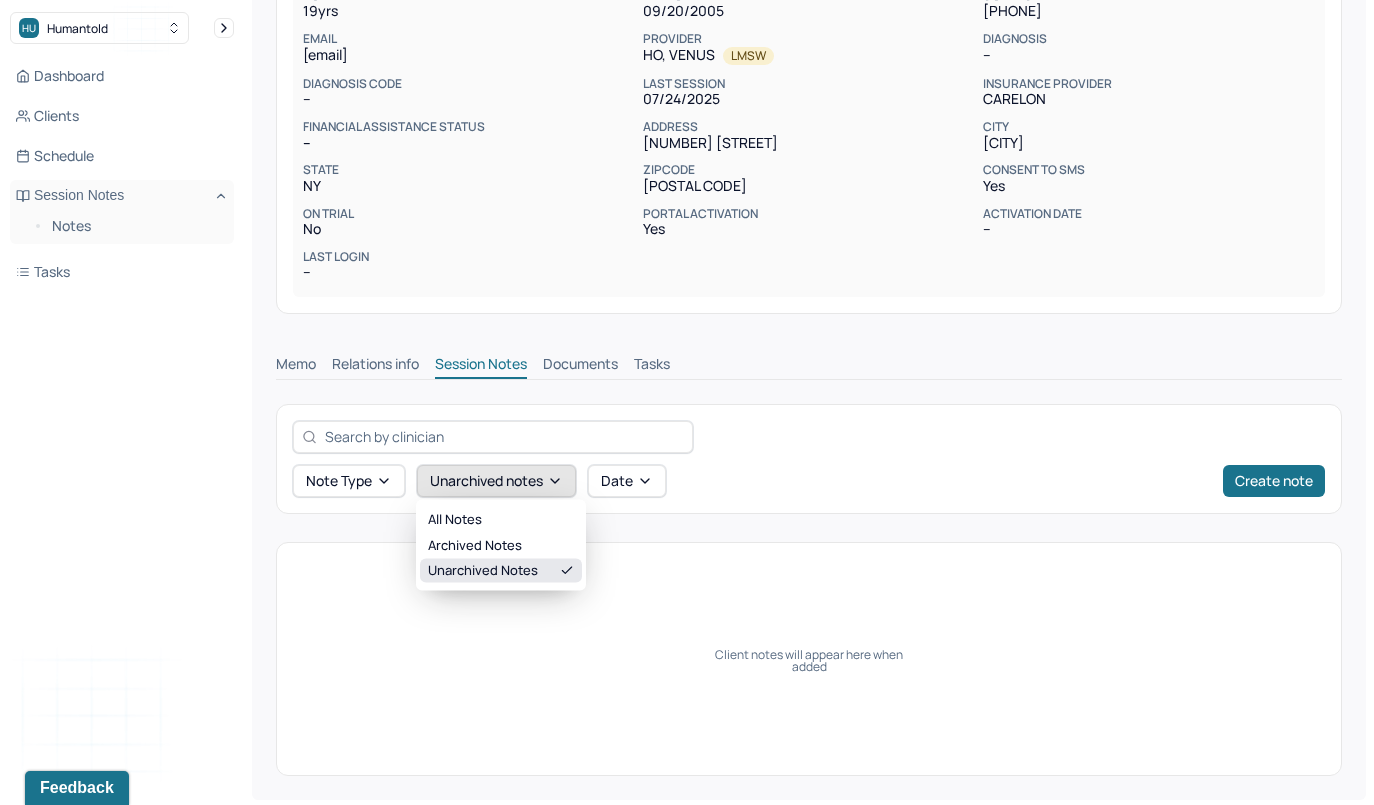 click on "Unarchived notes" at bounding box center (496, 481) 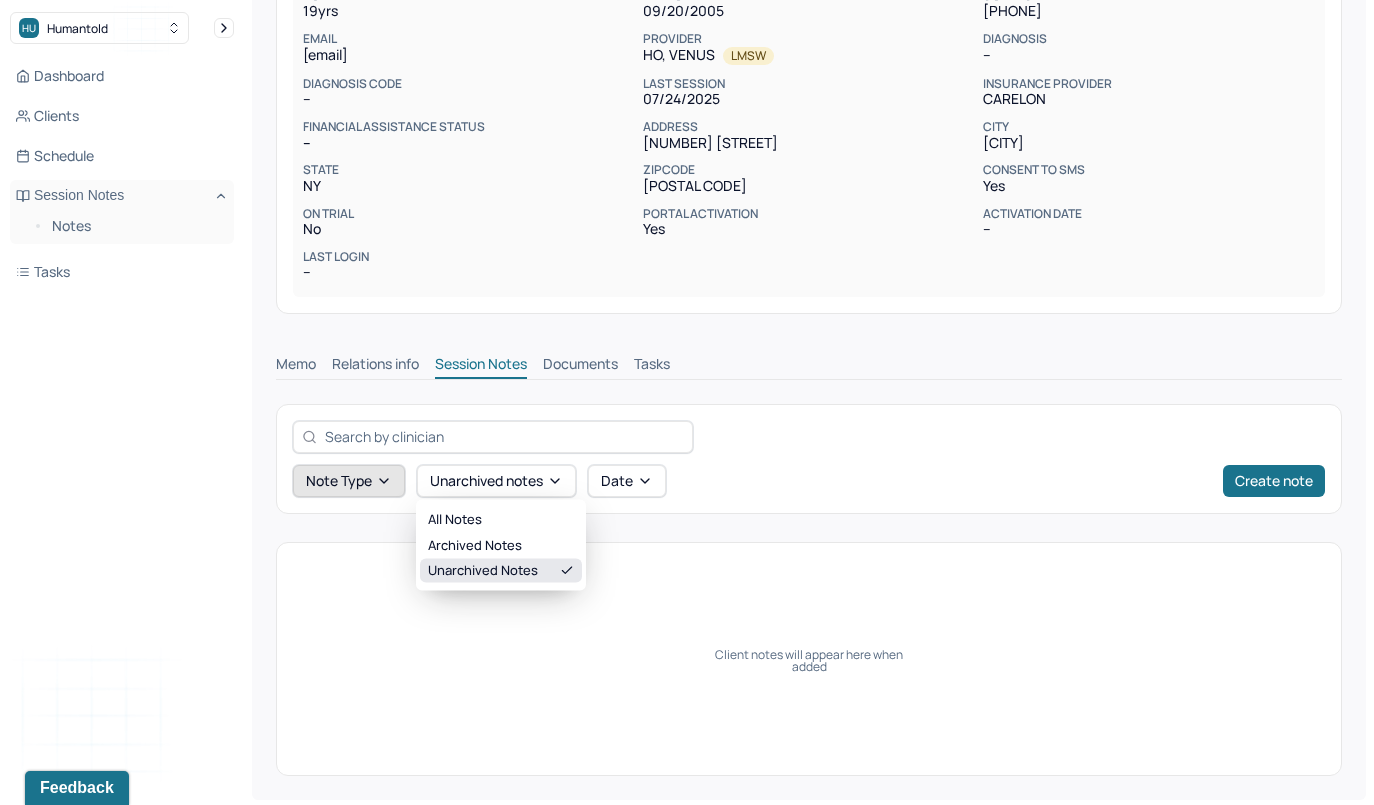 click on "Note type" at bounding box center (349, 481) 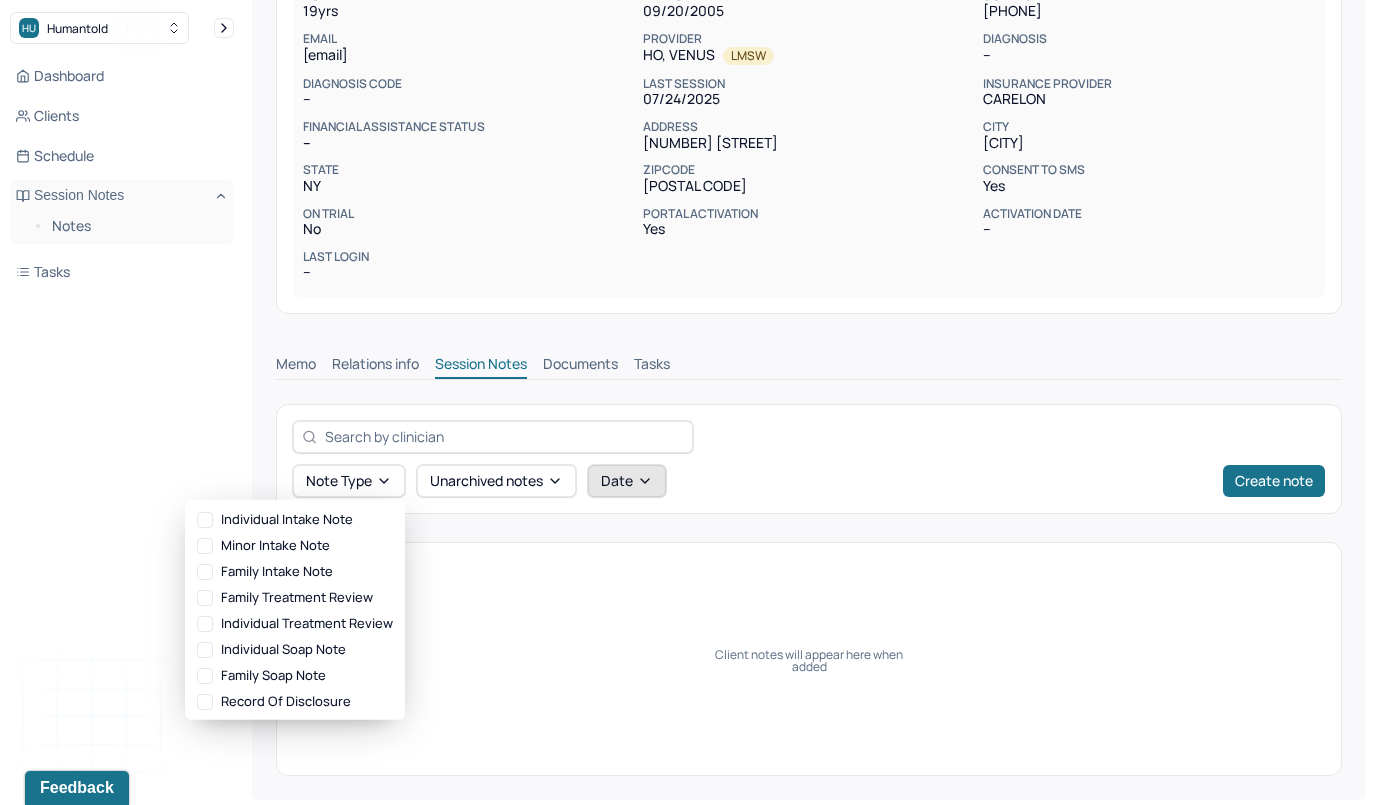 click on "Date" at bounding box center (627, 481) 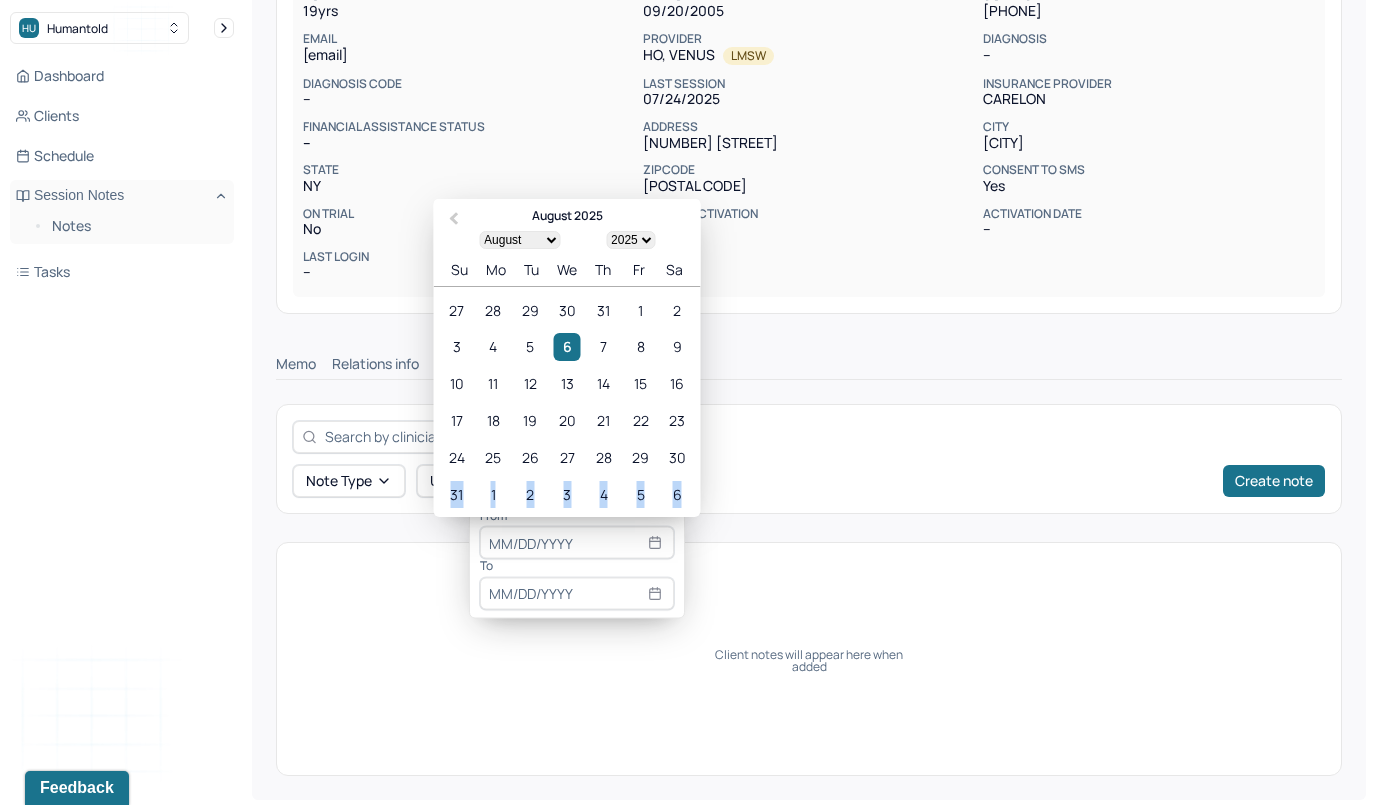 click on "[INVALID]" at bounding box center (566, 494) 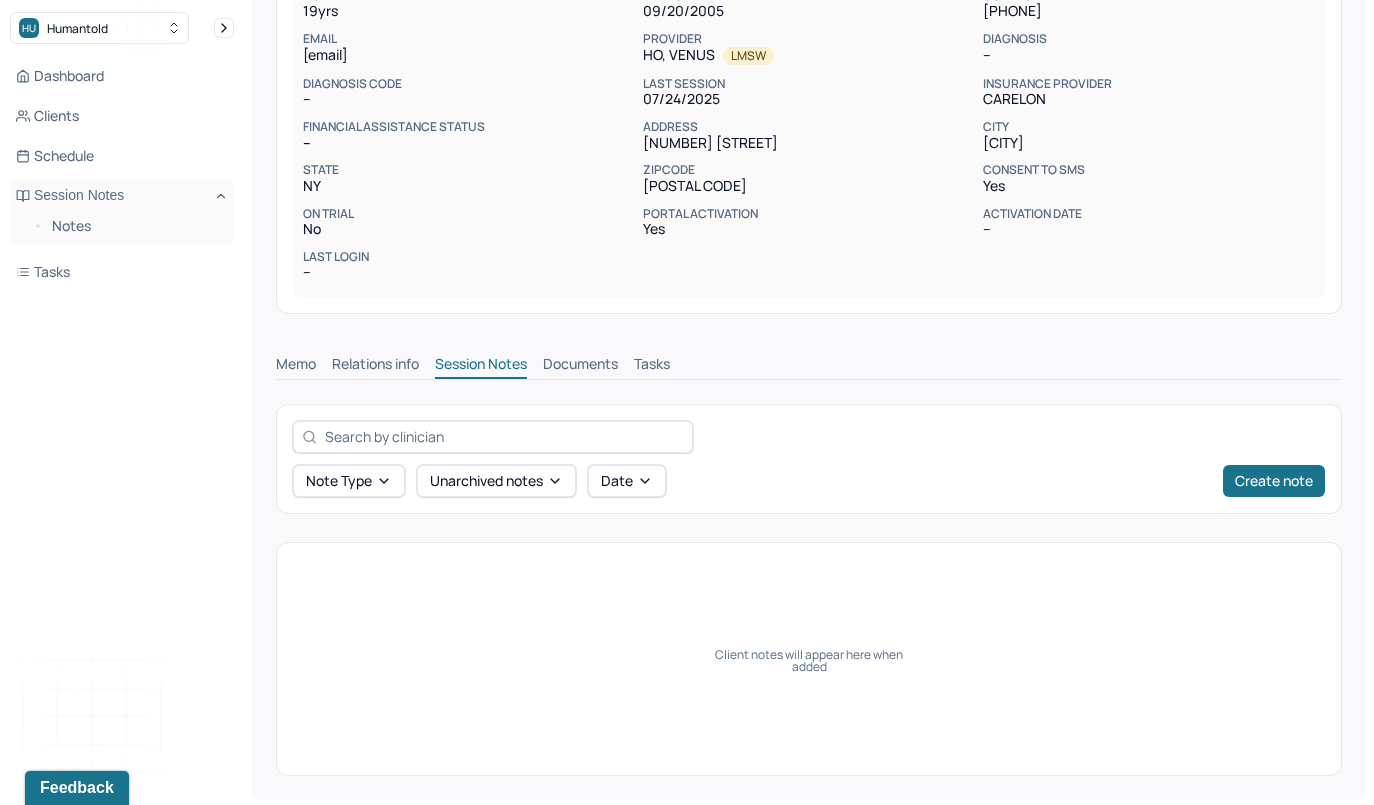 click on "Note type Unarchived notes Date Create note" at bounding box center [809, 459] 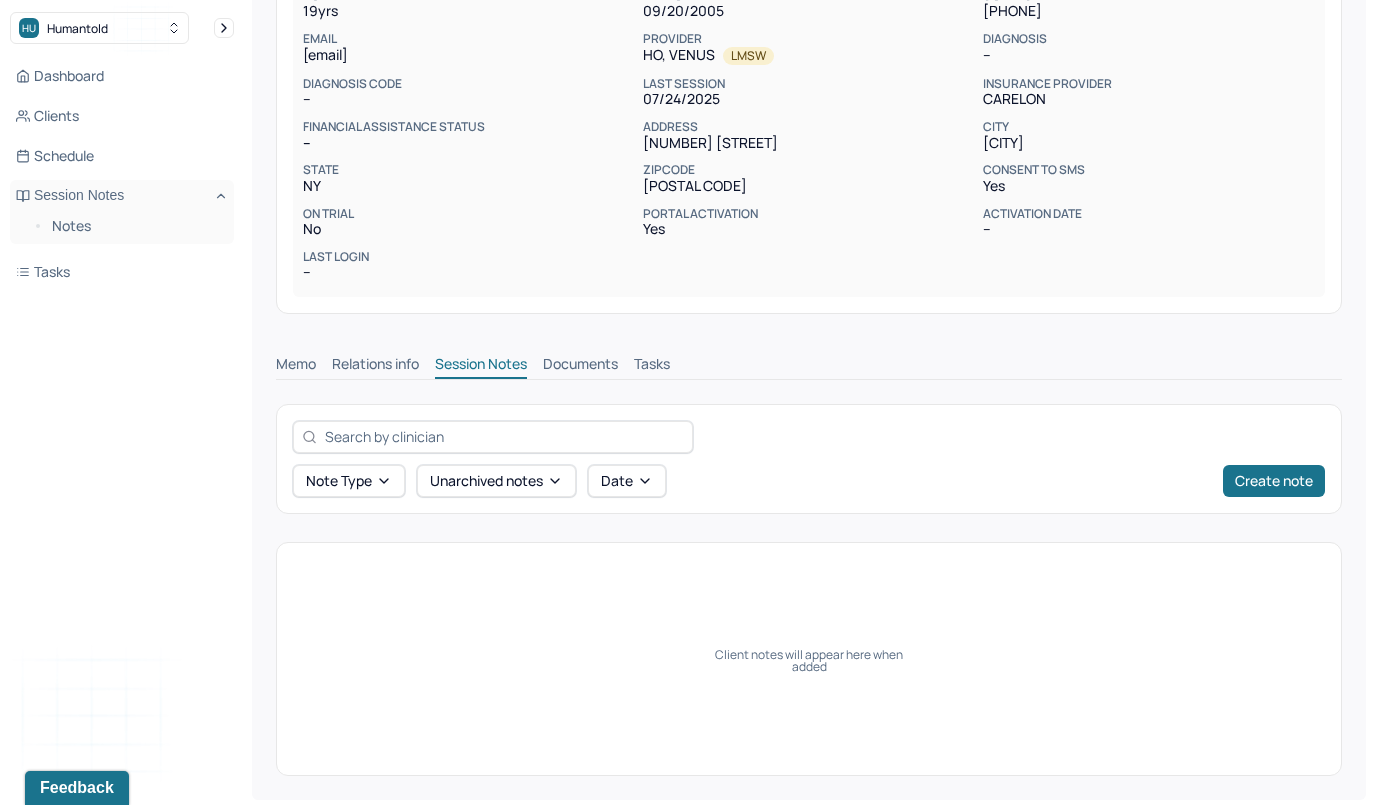 click on "Documents" at bounding box center [580, 366] 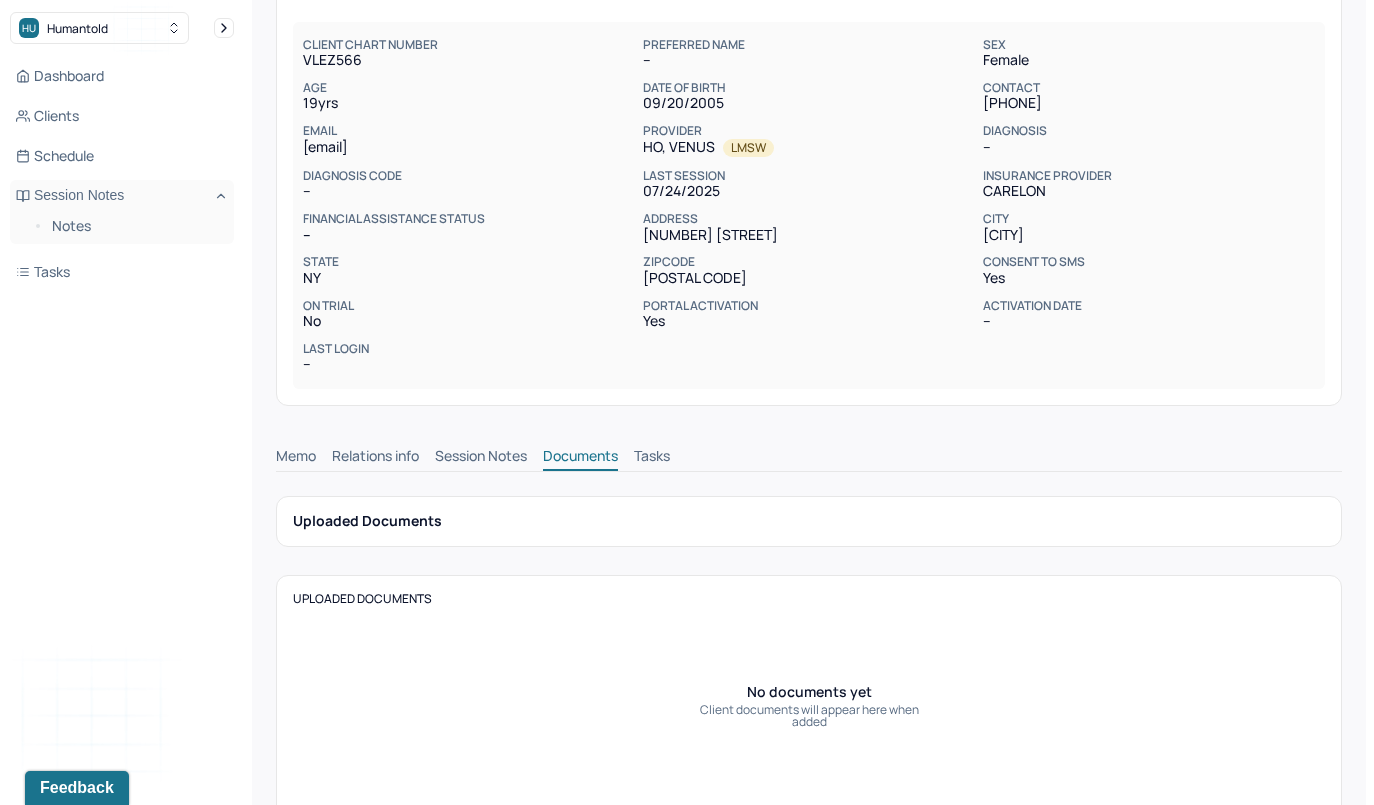 scroll, scrollTop: 203, scrollLeft: 0, axis: vertical 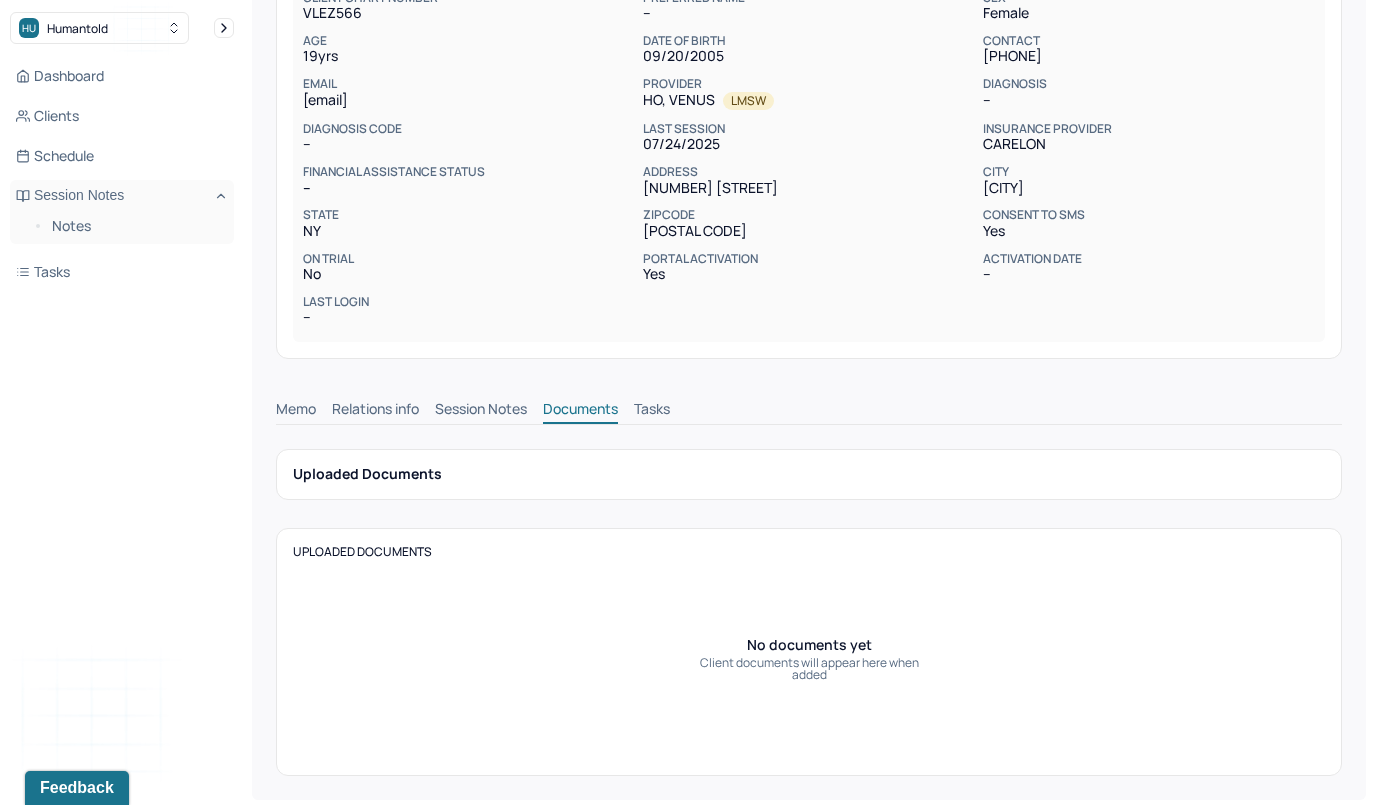 click on "Memo Relations info Session Notes Documents Tasks" at bounding box center [809, 412] 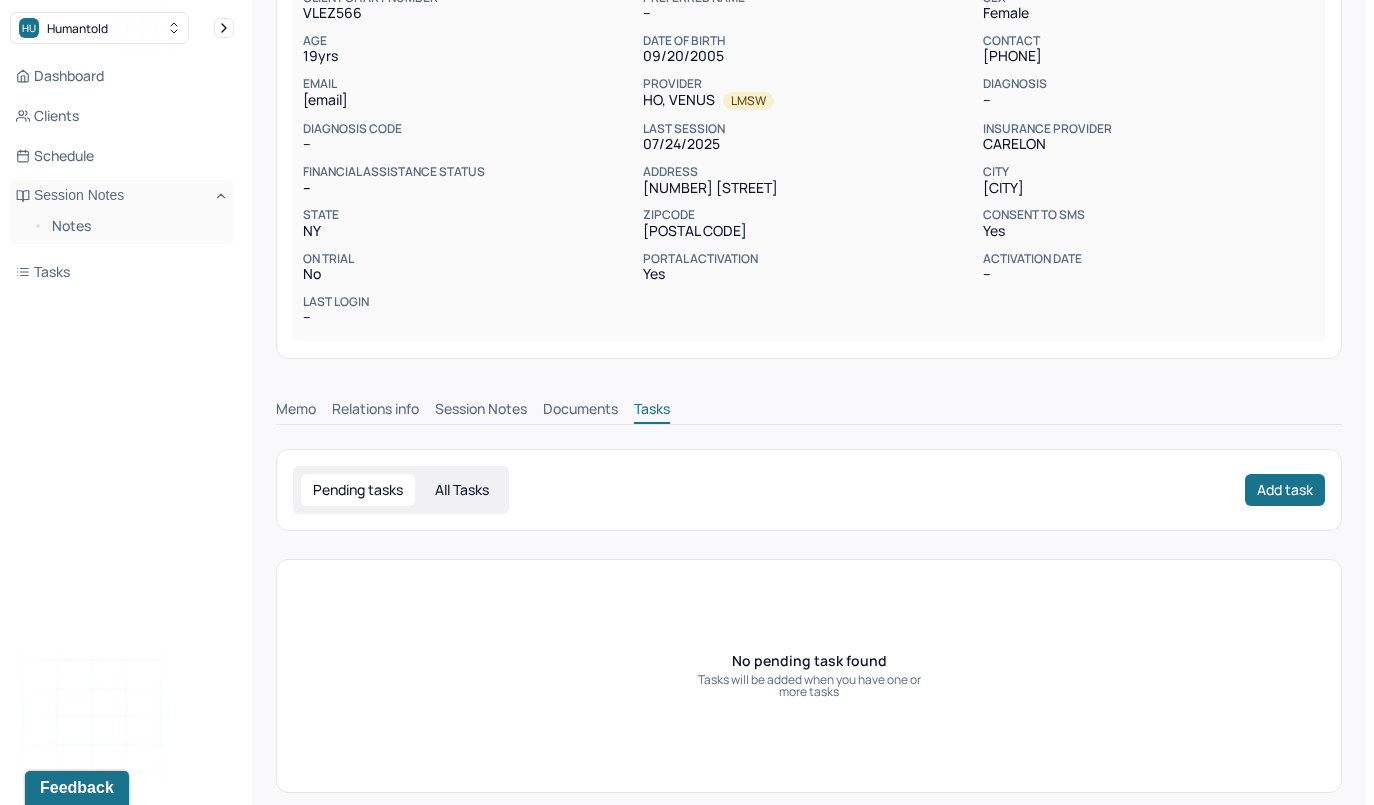 click on "Memo Relations info Session Notes Documents Tasks" at bounding box center (809, 404) 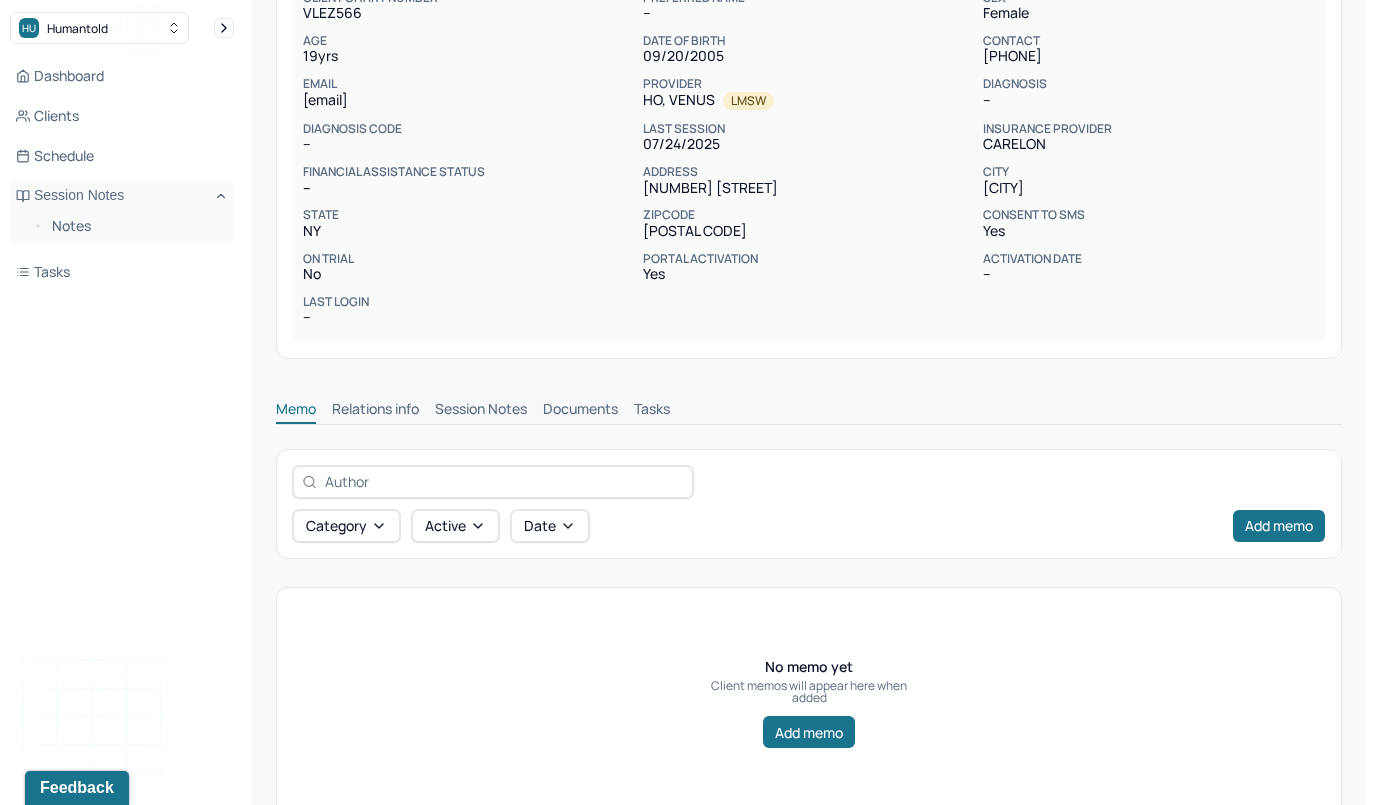 click on "Relations info" at bounding box center (375, 411) 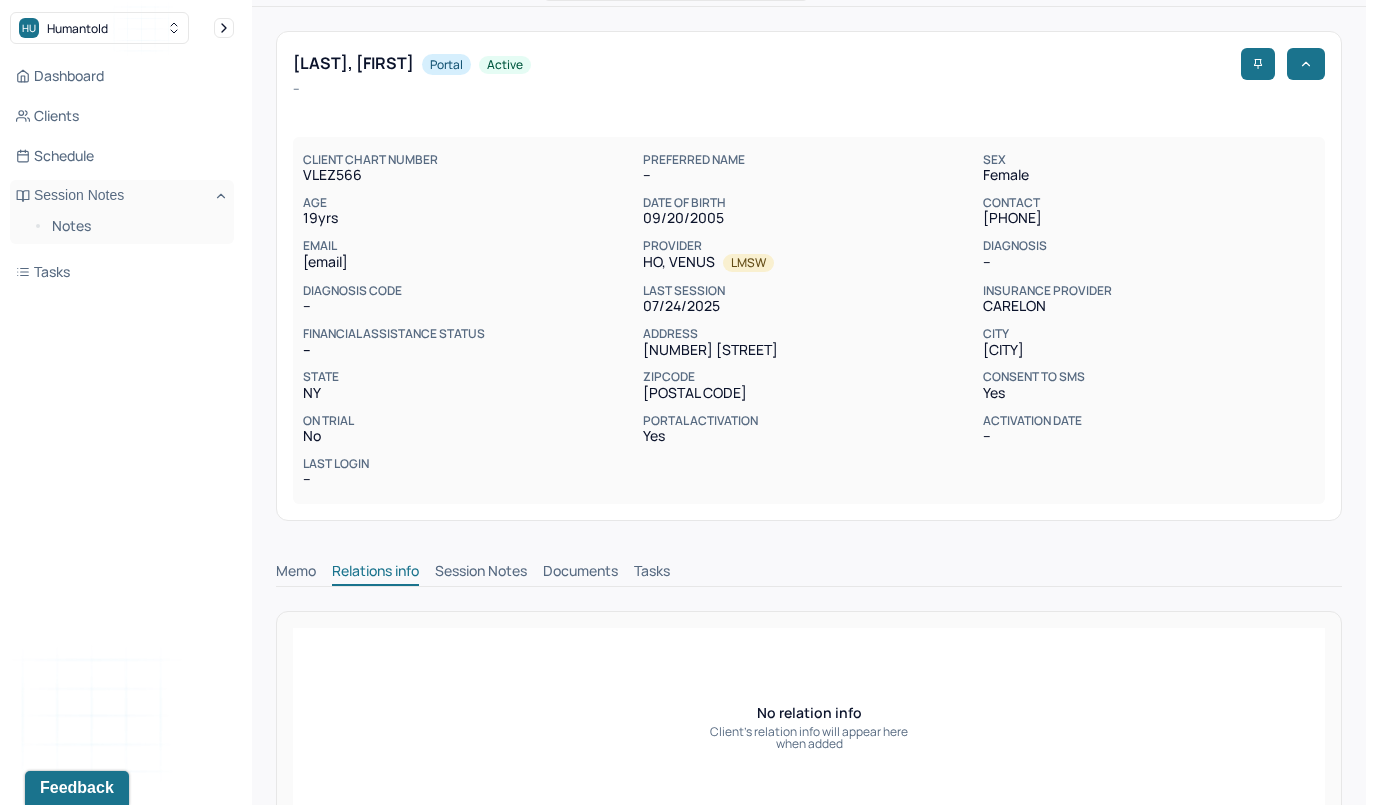 scroll, scrollTop: 4, scrollLeft: 0, axis: vertical 